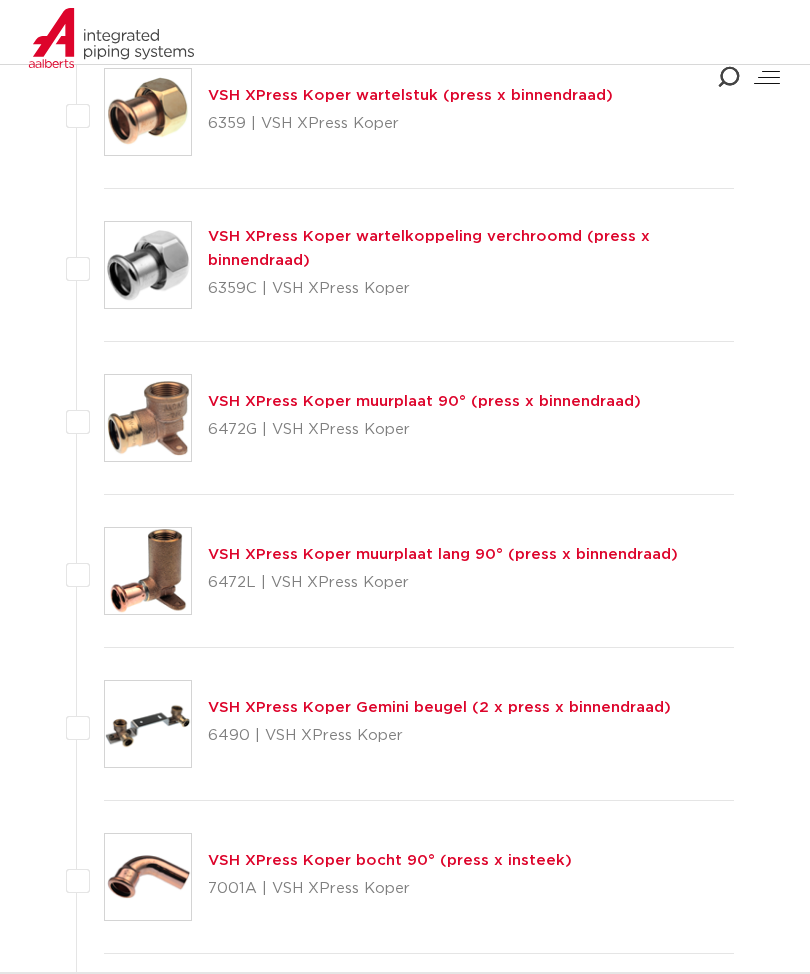 scroll, scrollTop: 3080, scrollLeft: 0, axis: vertical 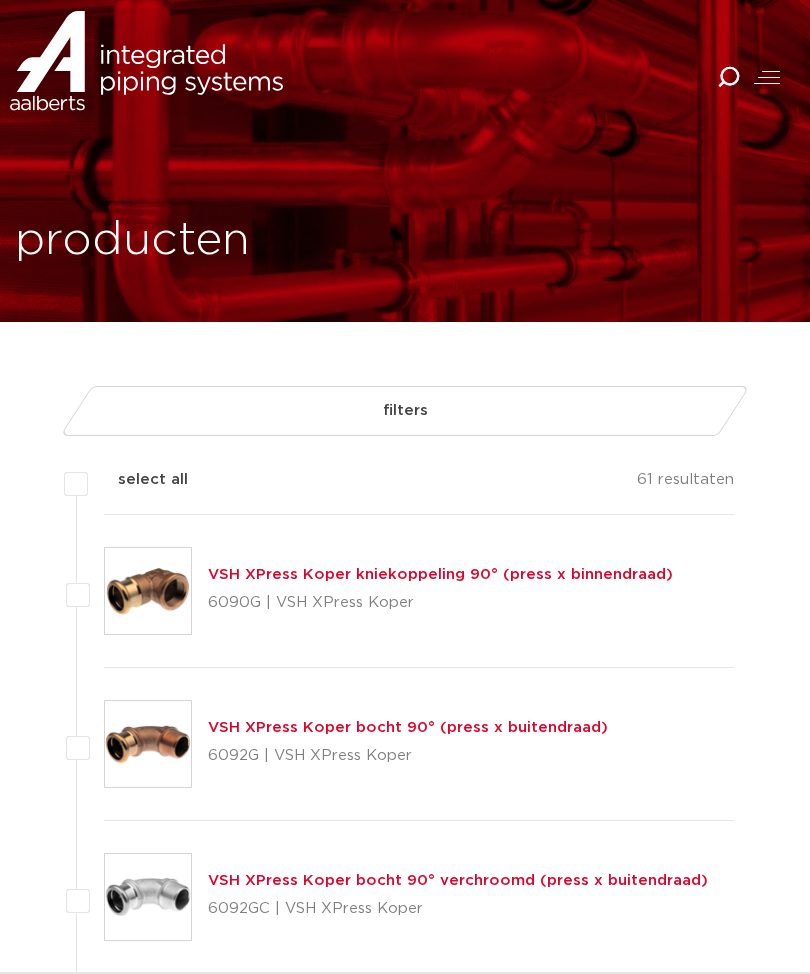 click at bounding box center [767, 77] 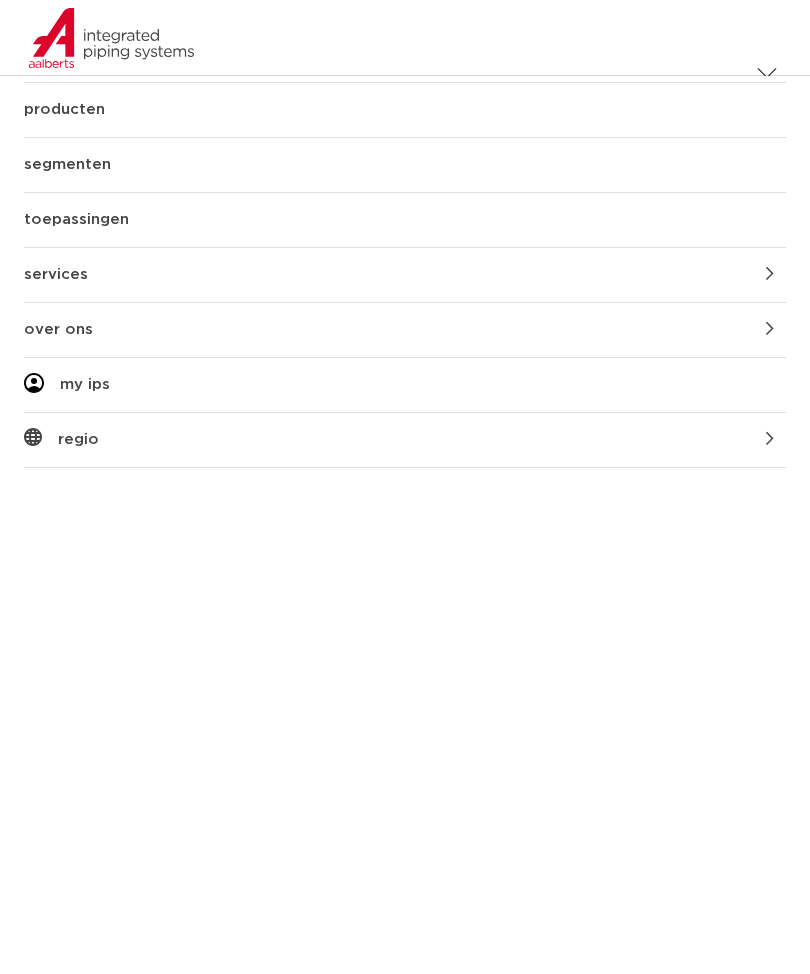 click on "producten" at bounding box center [405, 110] 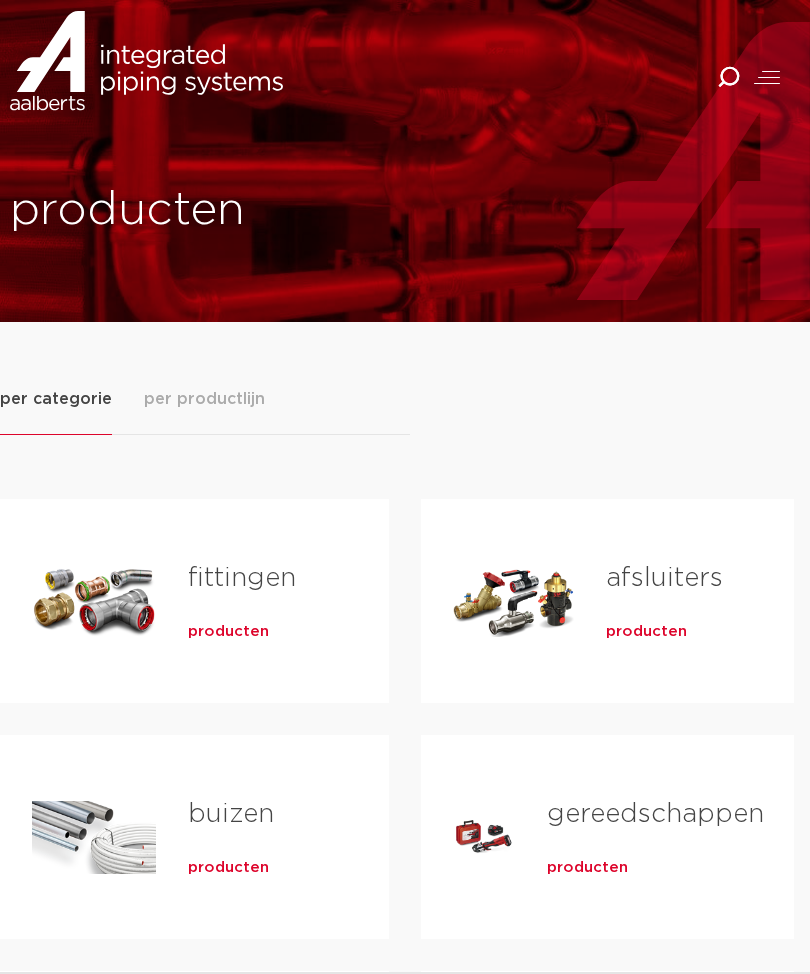 scroll, scrollTop: 0, scrollLeft: 0, axis: both 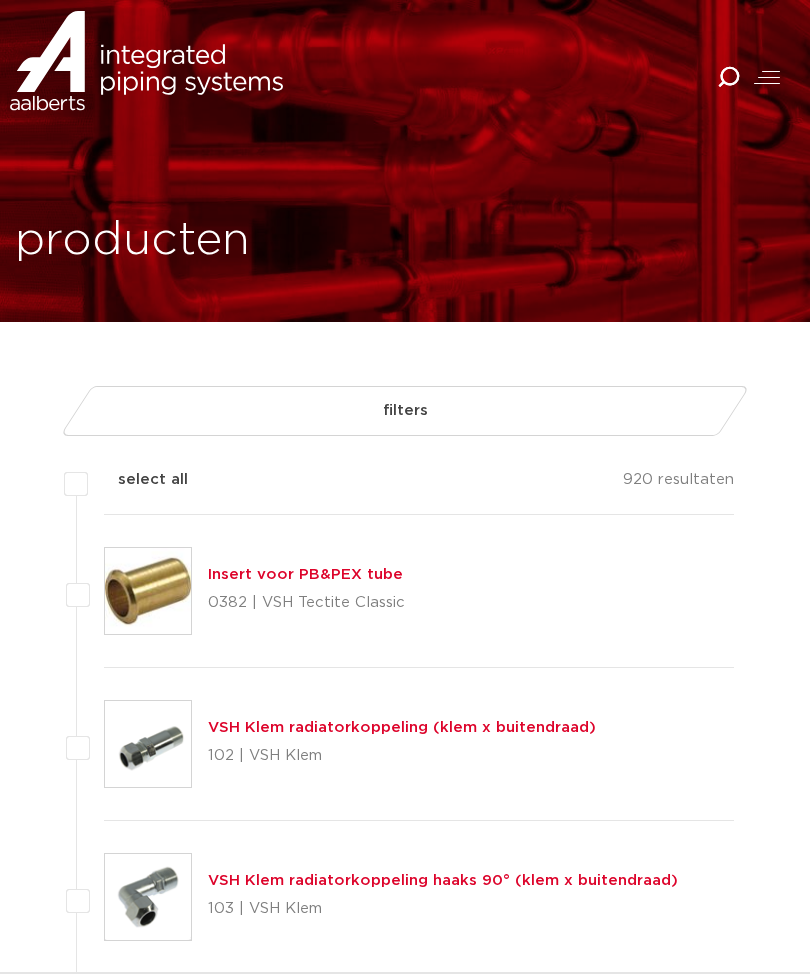 click on "filters" at bounding box center [405, 411] 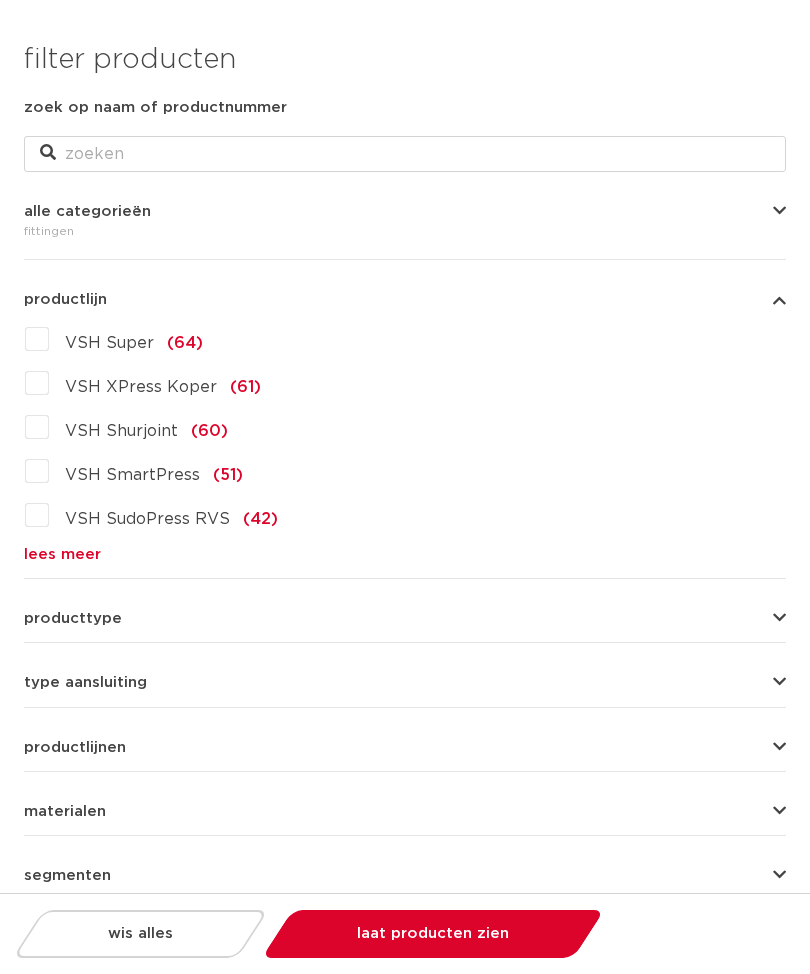 click at bounding box center [779, 618] 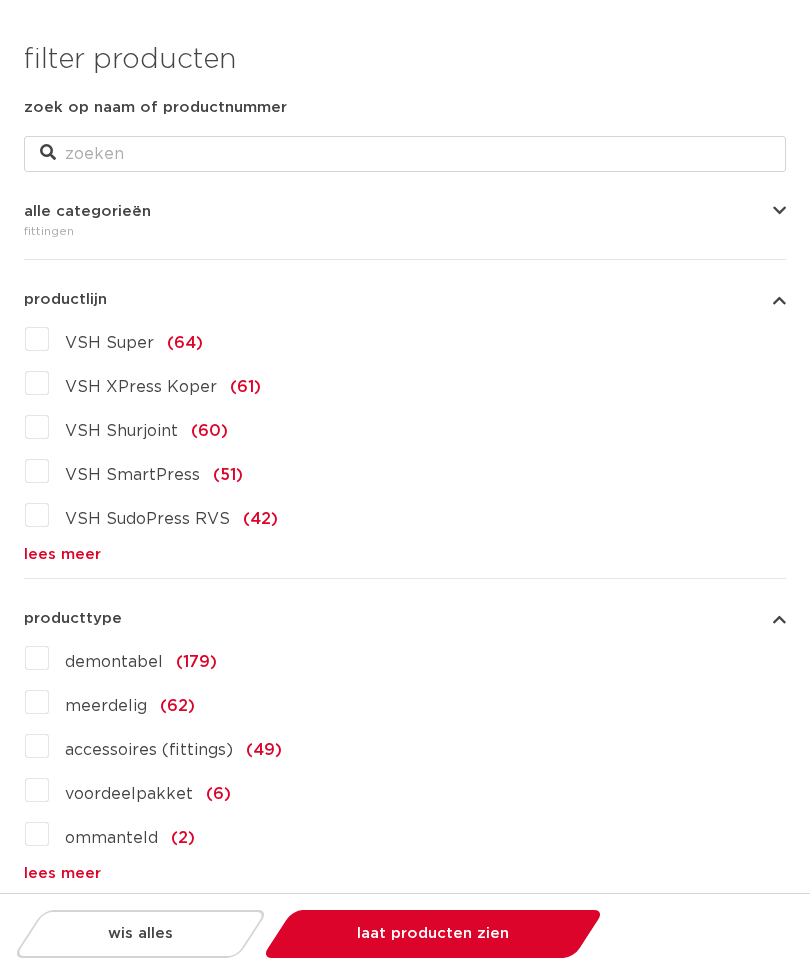 click on "wis alles
filter producten
zoek op naam of productnummer
alle categorieën
fittingen
fittingen
afsluiters
buizen" at bounding box center [405, 665] 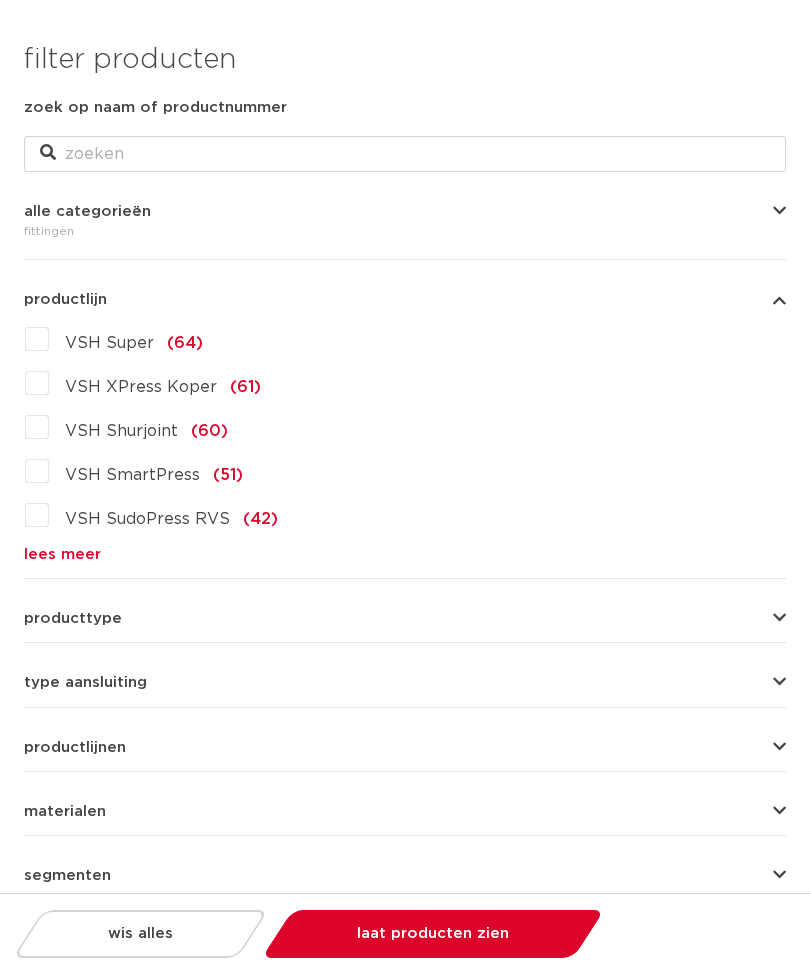 click on "lees meer" at bounding box center [405, 554] 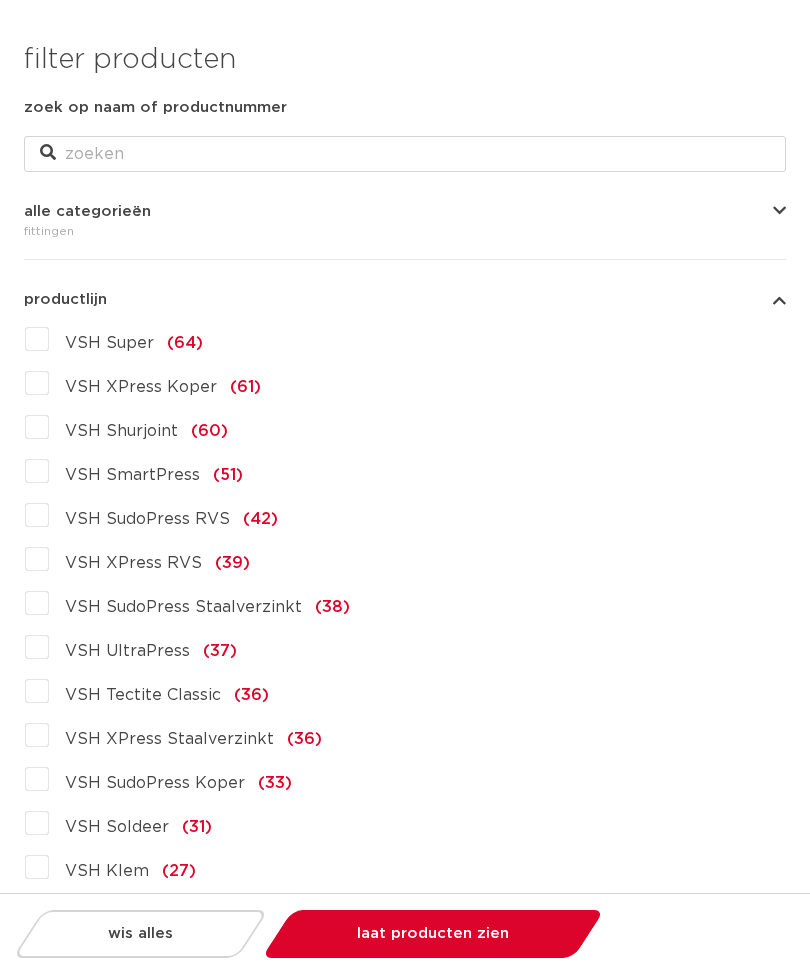 click on "VSH XPress Staalverzinkt
(36)" at bounding box center [185, 735] 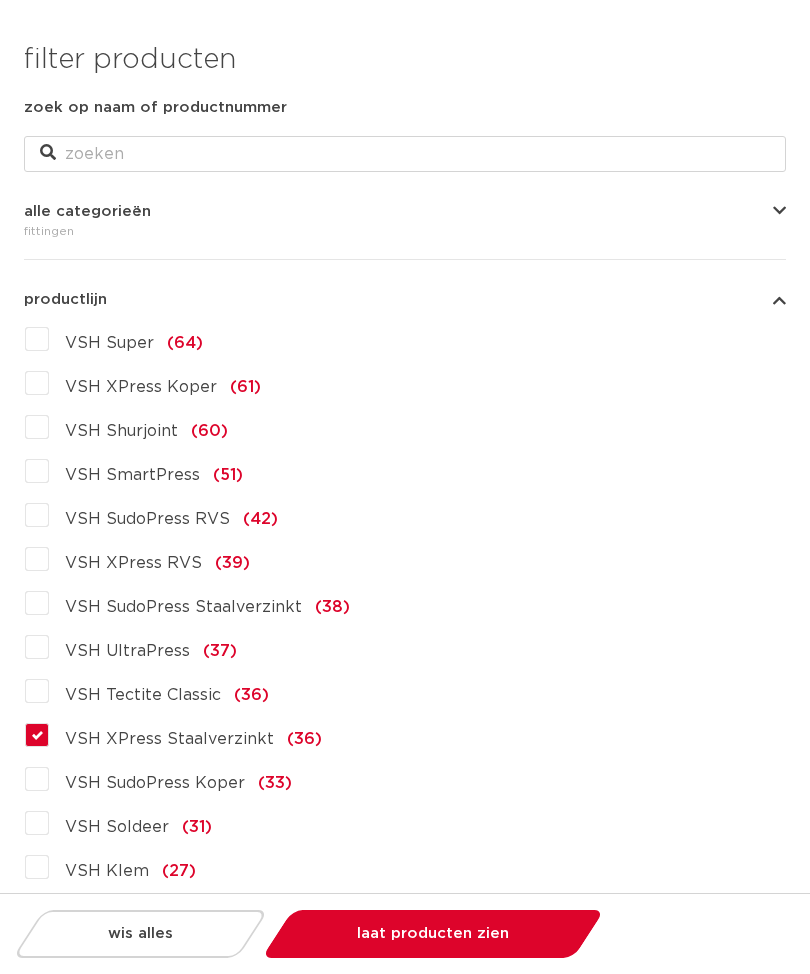 click on "laat producten zien" at bounding box center (433, 934) 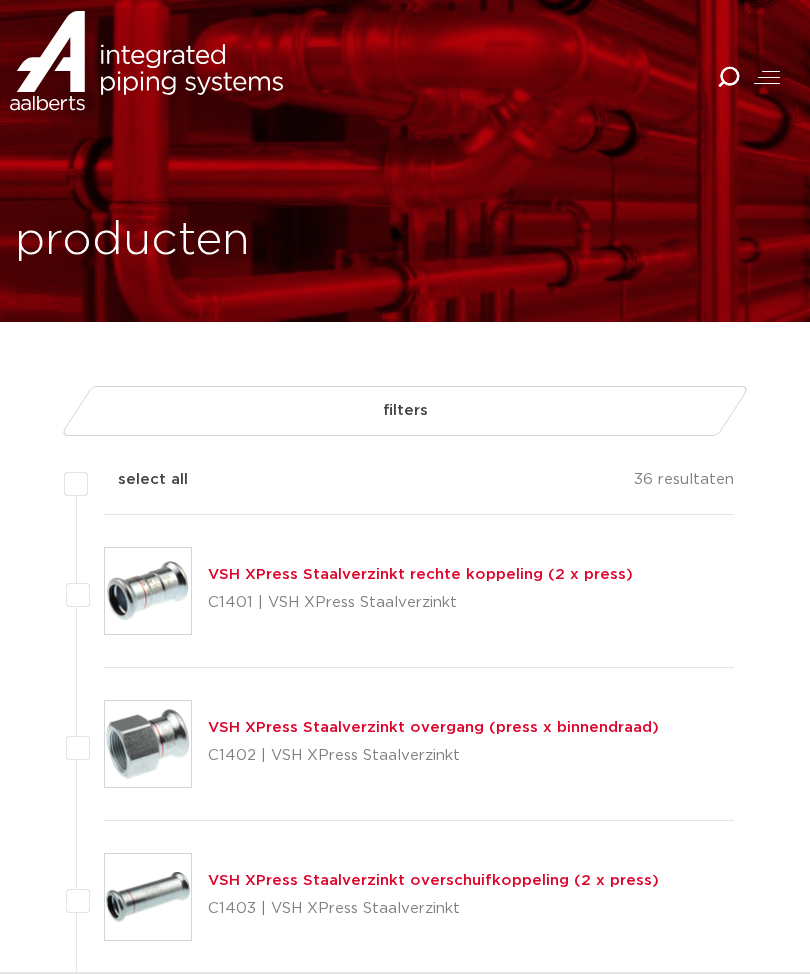scroll, scrollTop: 0, scrollLeft: 0, axis: both 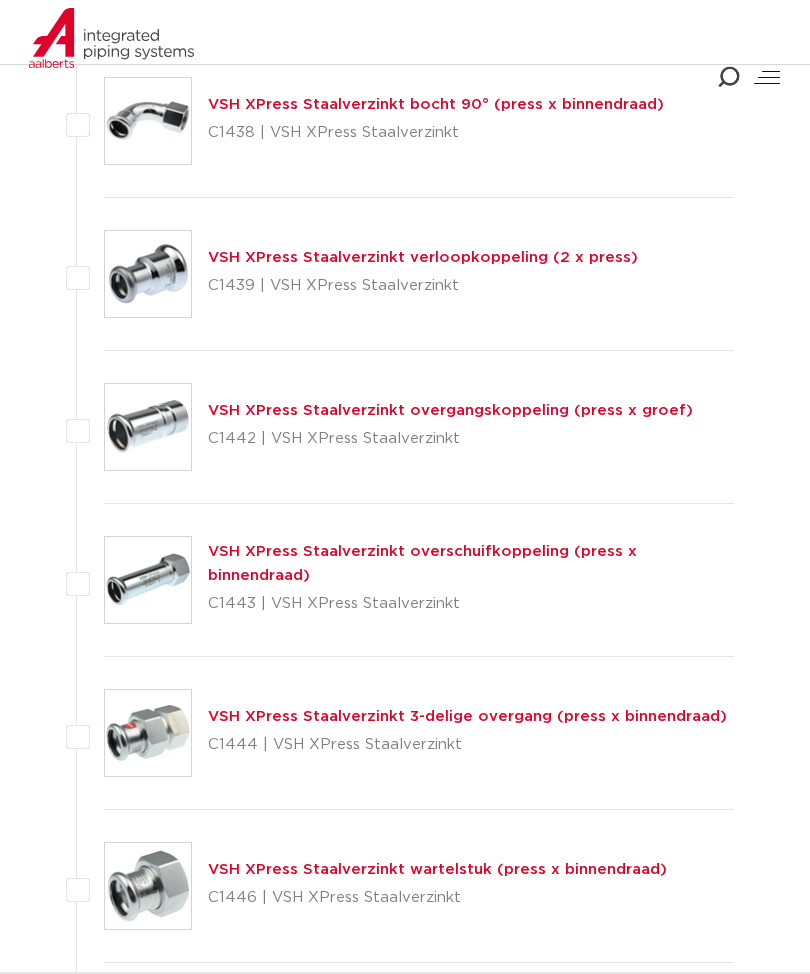 click on "C1444
| VSH XPress Staalverzinkt" at bounding box center [467, 745] 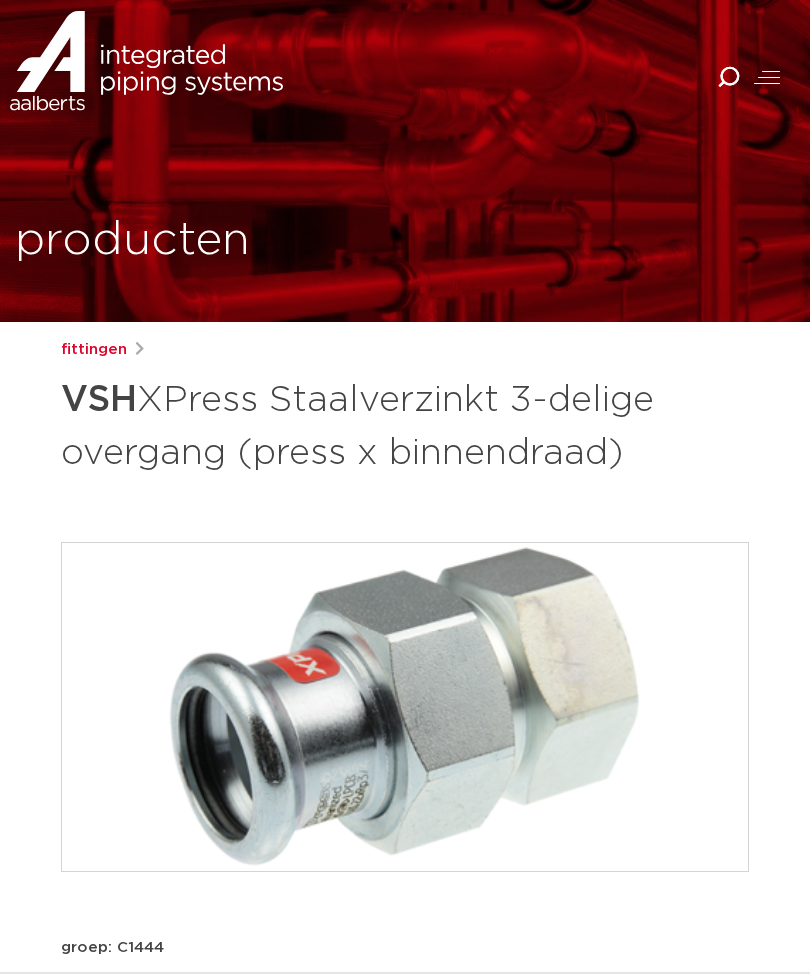 scroll, scrollTop: 0, scrollLeft: 0, axis: both 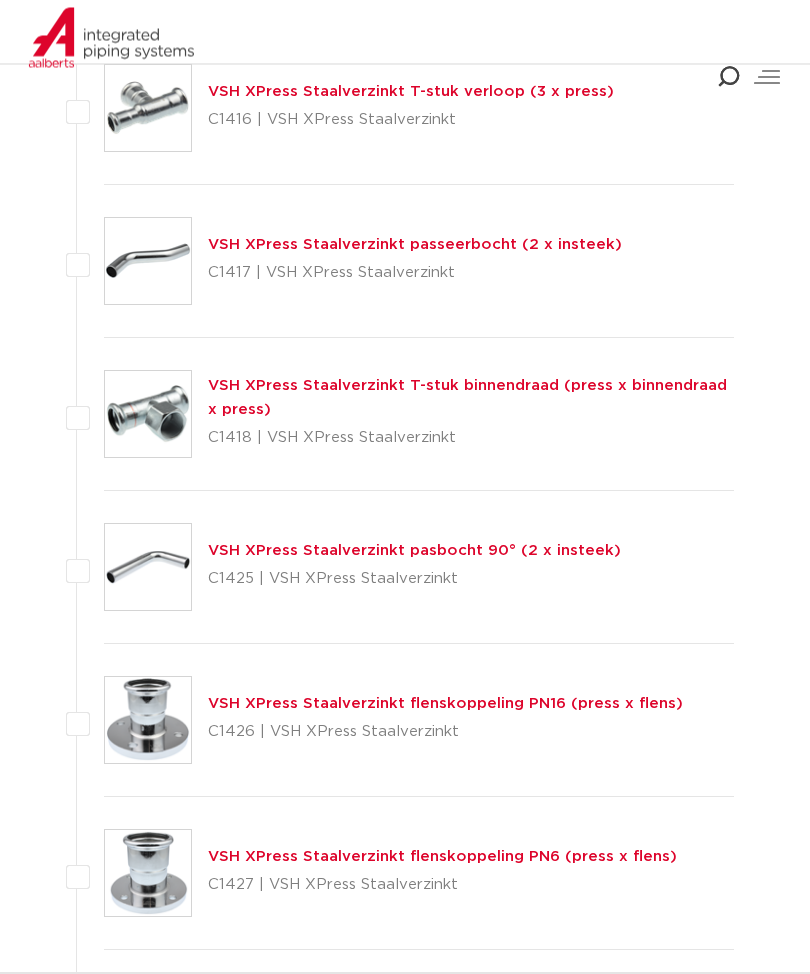 click on "VSH XPress Staalverzinkt T-stuk binnendraad (press x binnendraad x press)
C1418
| VSH XPress Staalverzinkt" at bounding box center [471, 415] 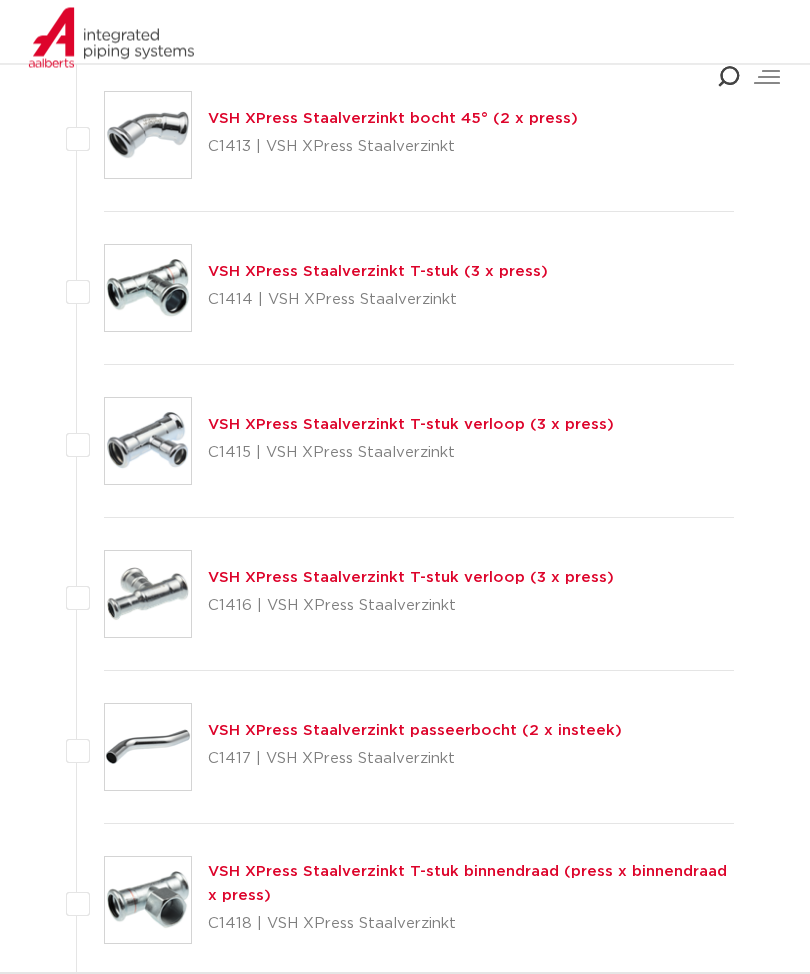 scroll, scrollTop: 1885, scrollLeft: 0, axis: vertical 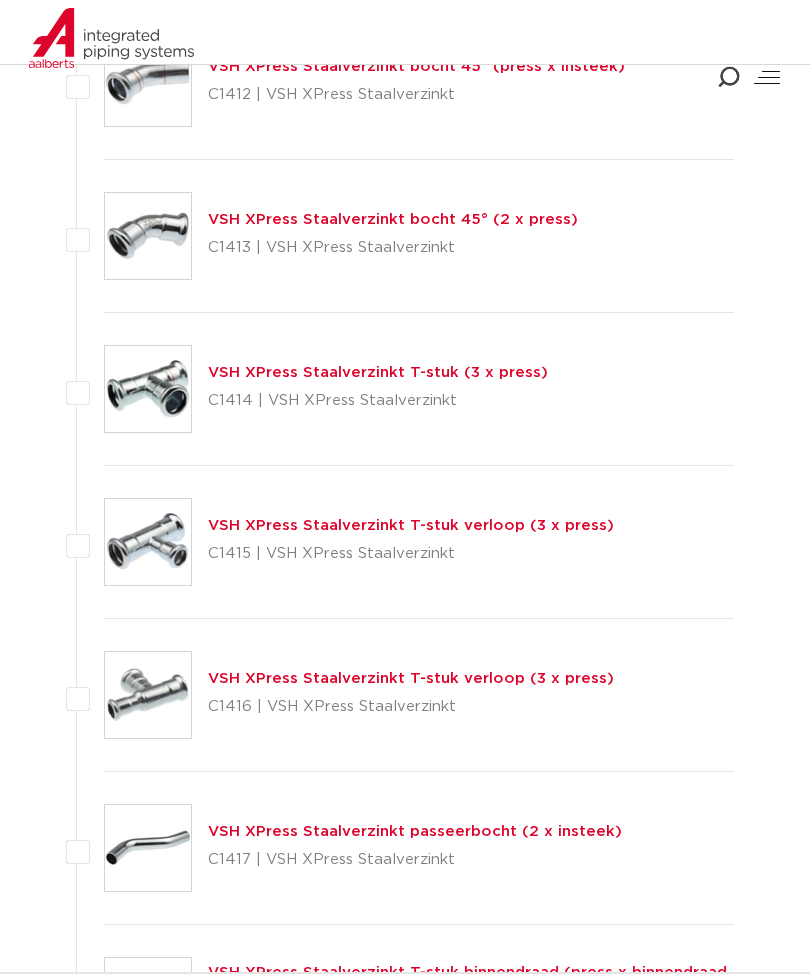 click on "VSH XPress Staalverzinkt T-stuk (3 x press)" at bounding box center [378, 372] 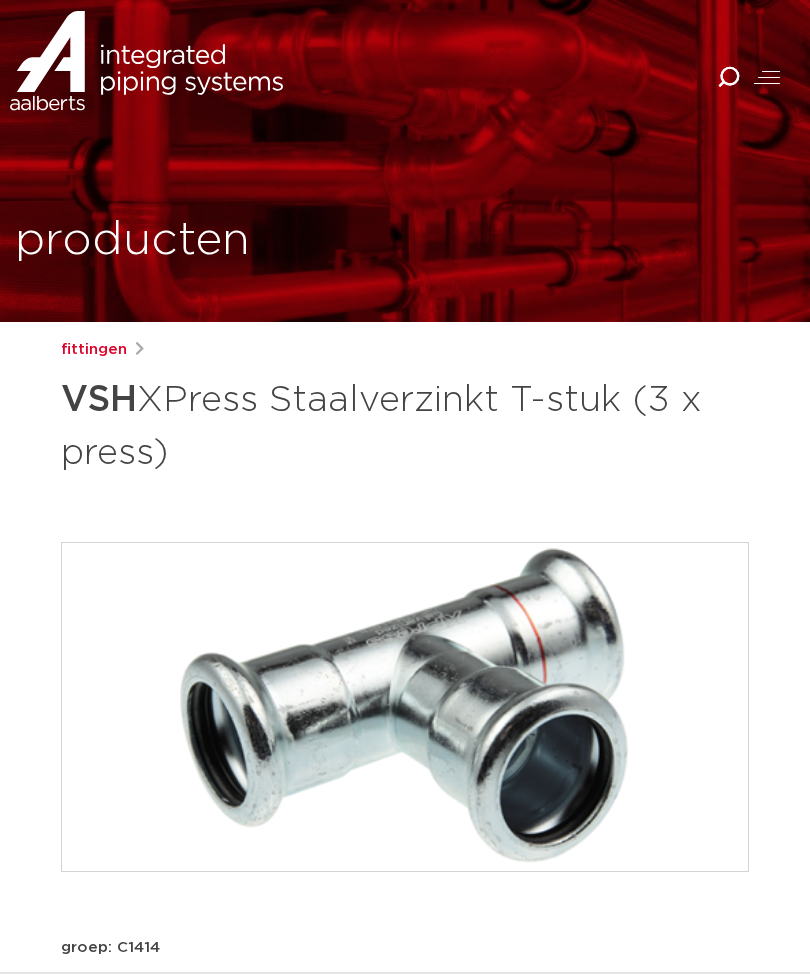 scroll, scrollTop: 0, scrollLeft: 0, axis: both 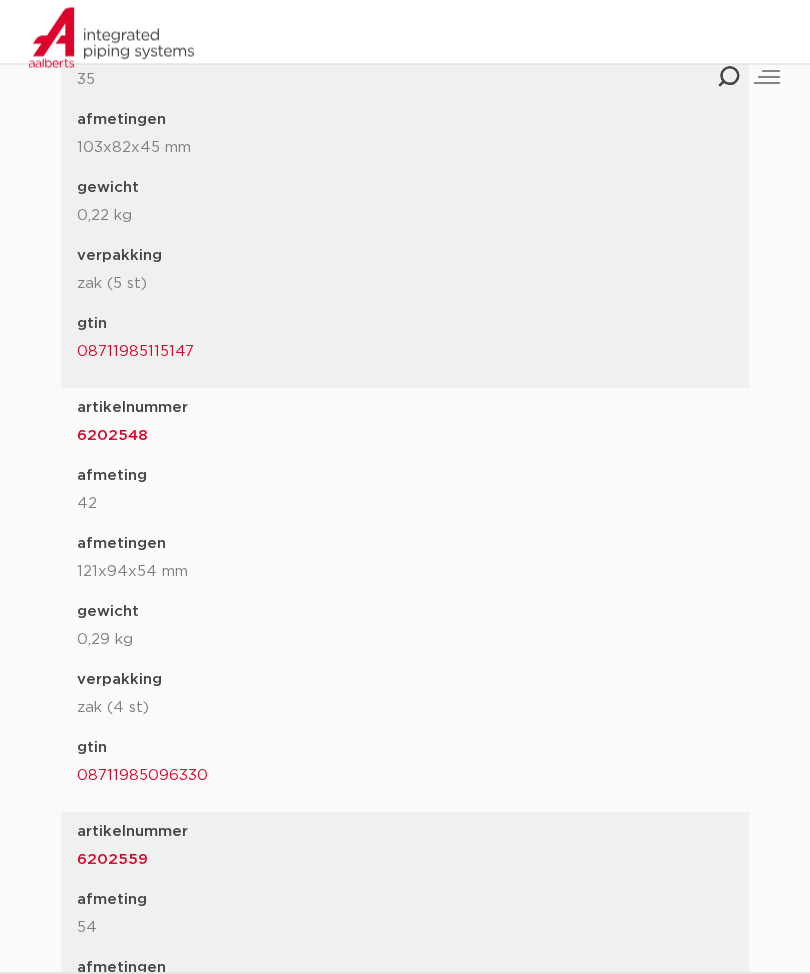 click on "artikelnummer
6202548
afmeting
42
afmetingen
121x94x54 mm
gewicht
0,29 kg
verpakking
zak (4 st)
gtin" at bounding box center [405, 601] 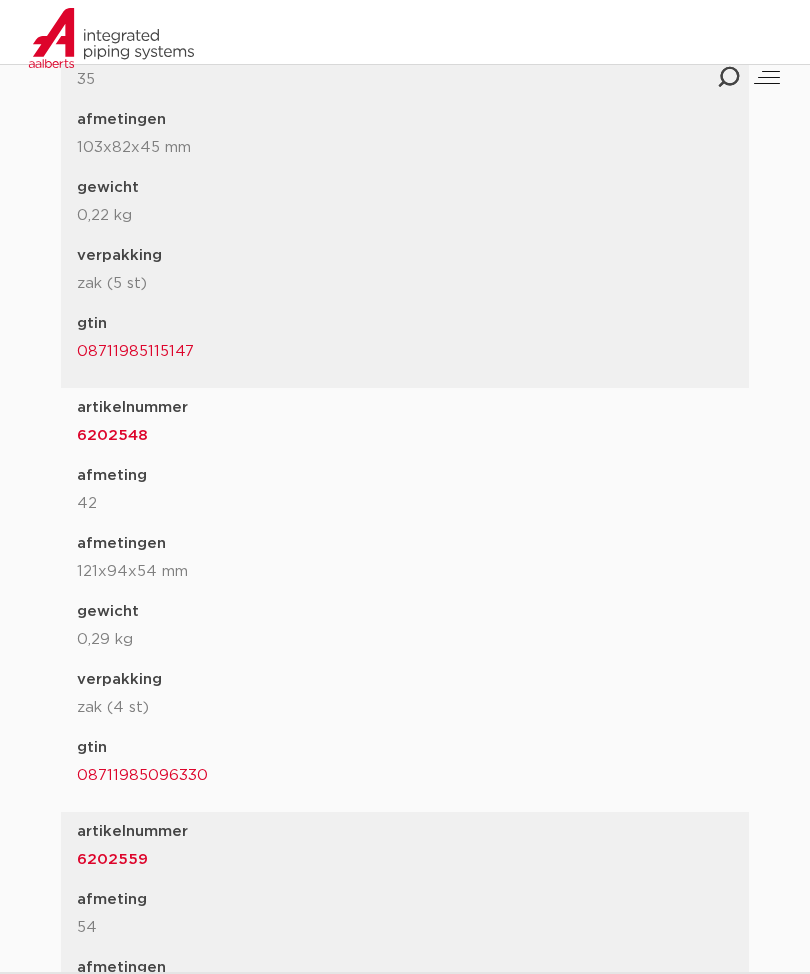 click on "42" at bounding box center [405, 504] 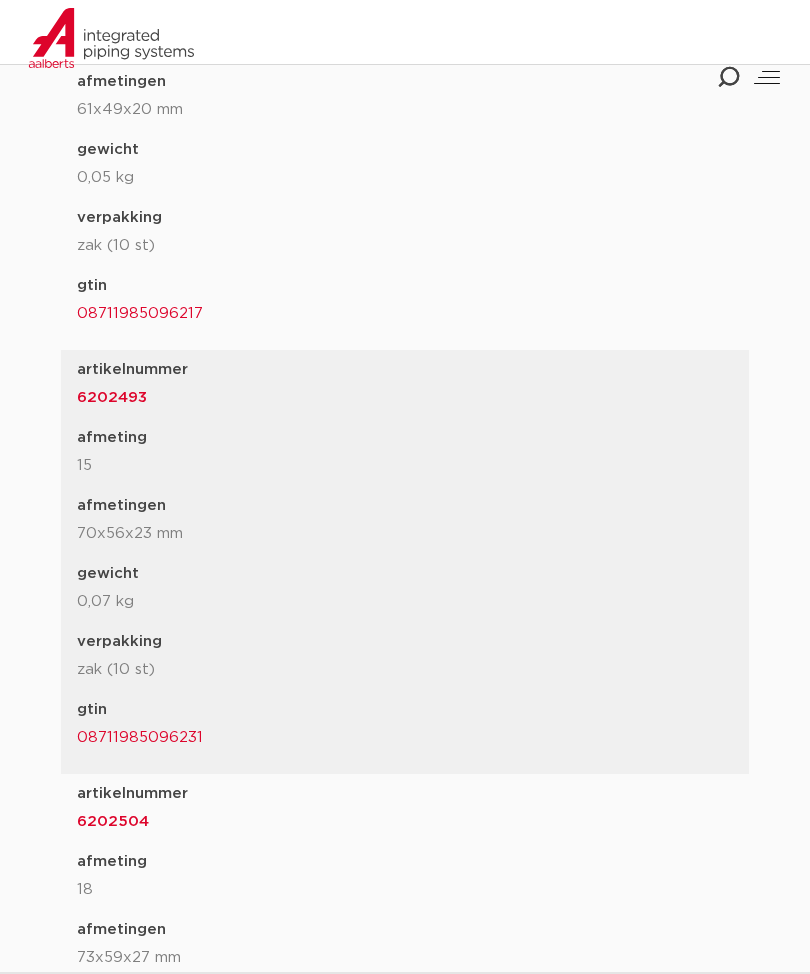 scroll, scrollTop: 2740, scrollLeft: 0, axis: vertical 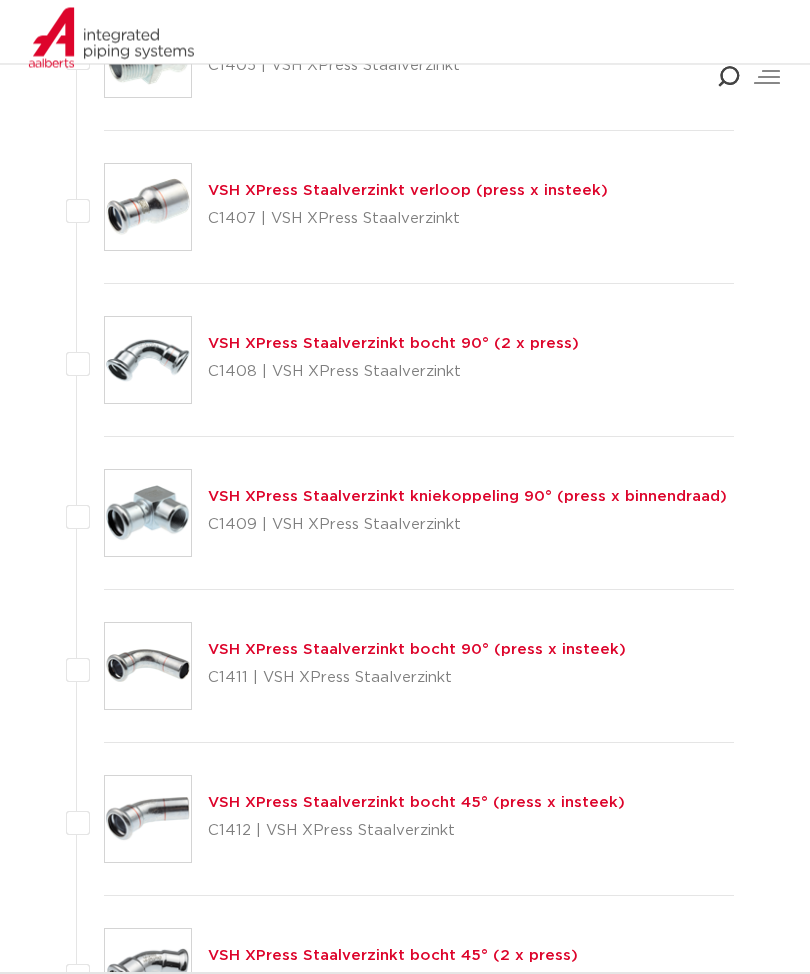 click on "VSH XPress Staalverzinkt verloop (press x insteek)" at bounding box center [408, 191] 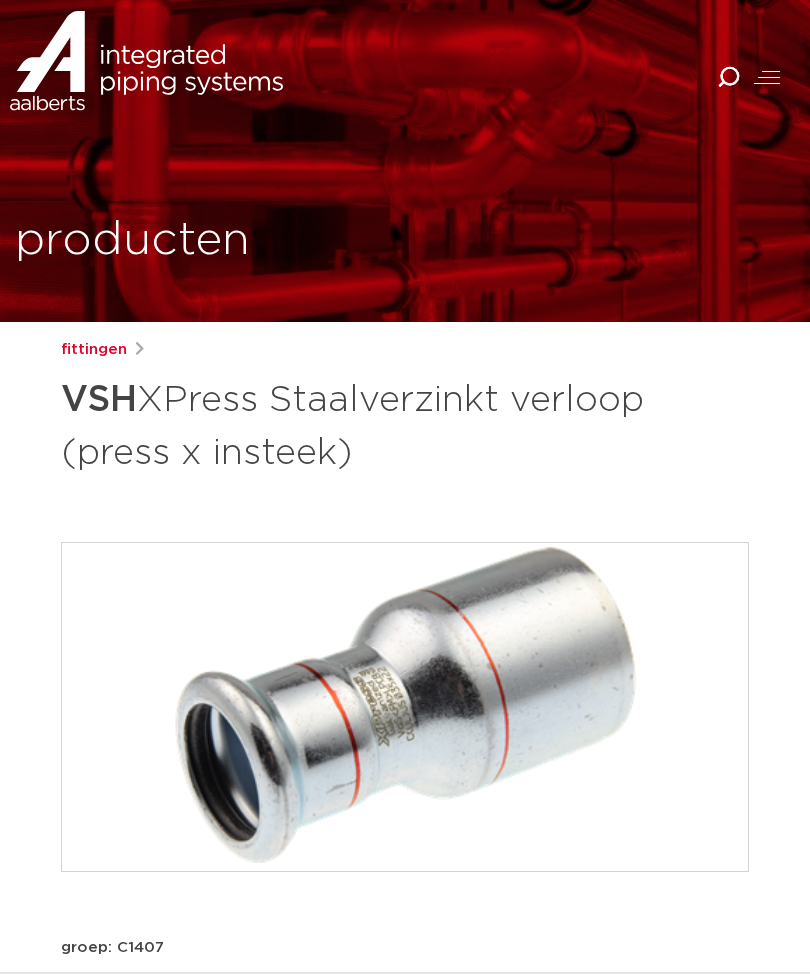 scroll, scrollTop: 58, scrollLeft: 0, axis: vertical 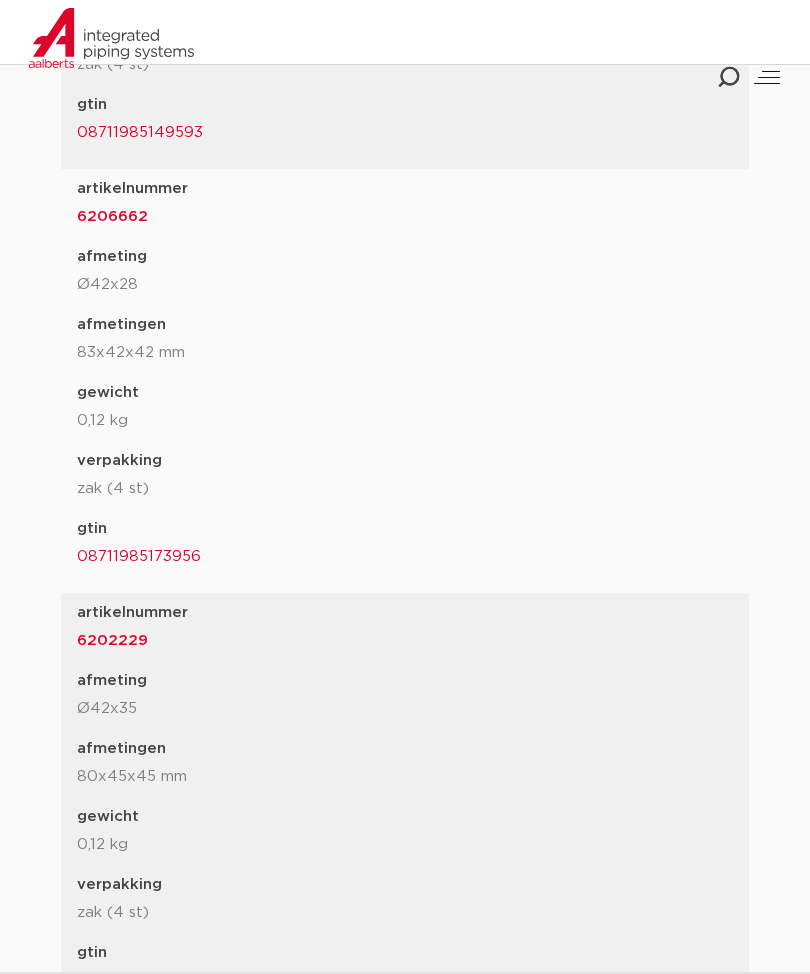 click on "artikelnummer" at bounding box center [405, 613] 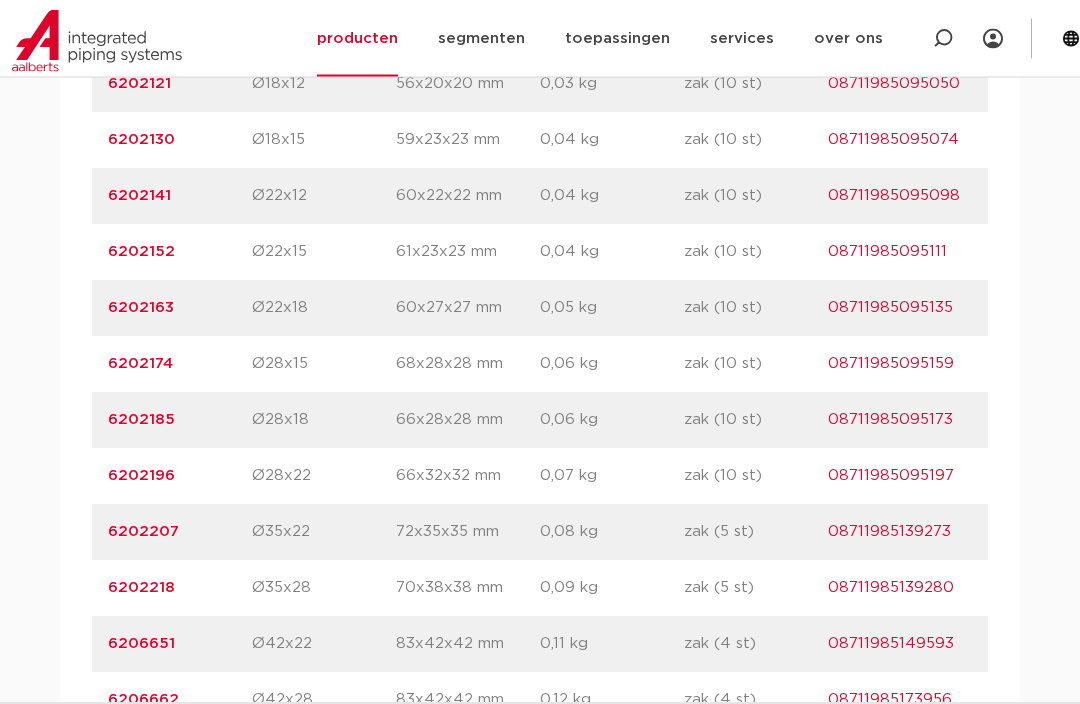 scroll, scrollTop: 1554, scrollLeft: 0, axis: vertical 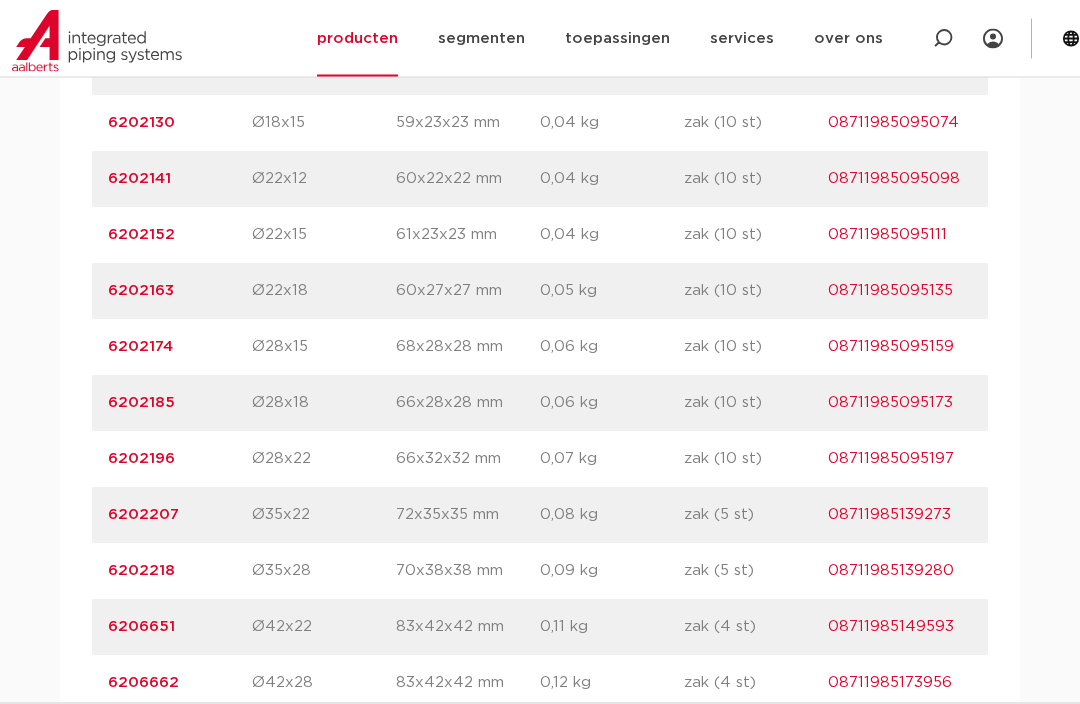click on "assortiment
afmetingen
specificaties
downloads
ETIM
sustainability
verwant
assortiment
afmetingen
specificaties
downloads
ETIM
sustainability
verwant
artikelnummer
afmeting" at bounding box center [540, 775] 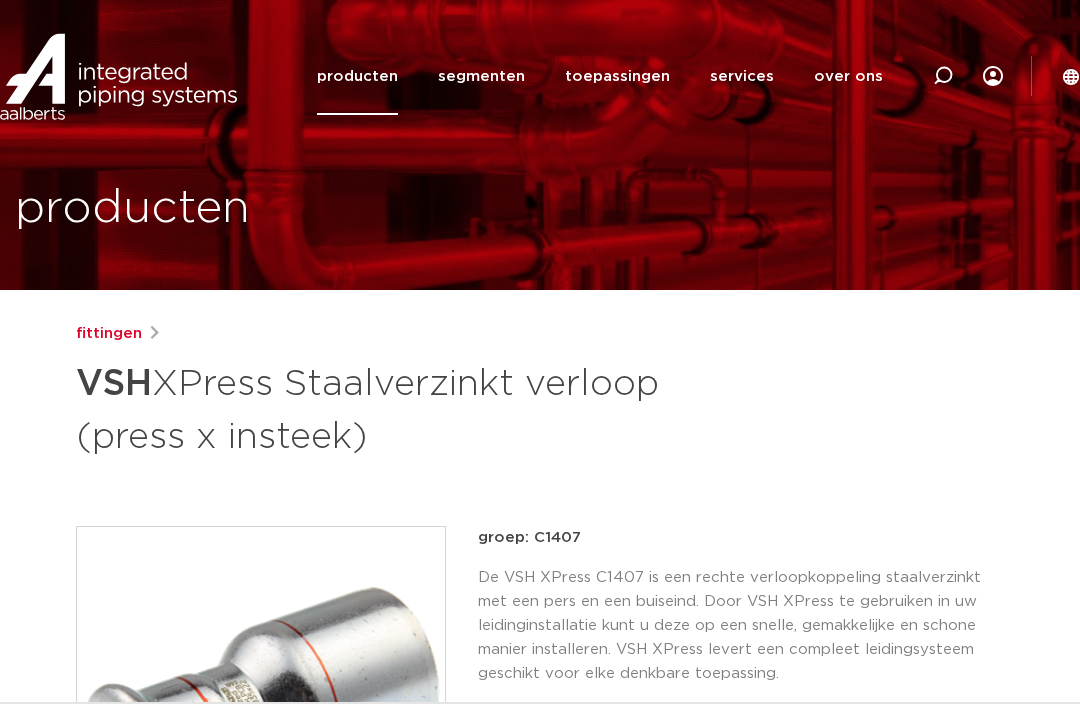 scroll, scrollTop: 0, scrollLeft: 0, axis: both 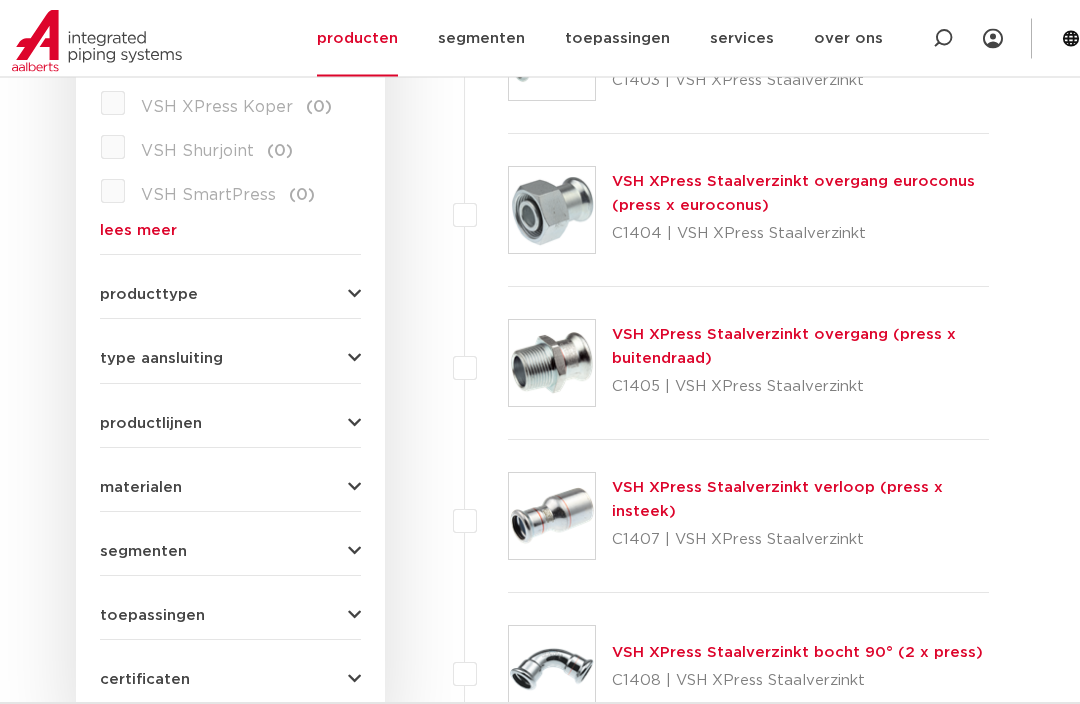 click on "VSH XPress Staalverzinkt overgang euroconus (press x euroconus)" at bounding box center (793, 194) 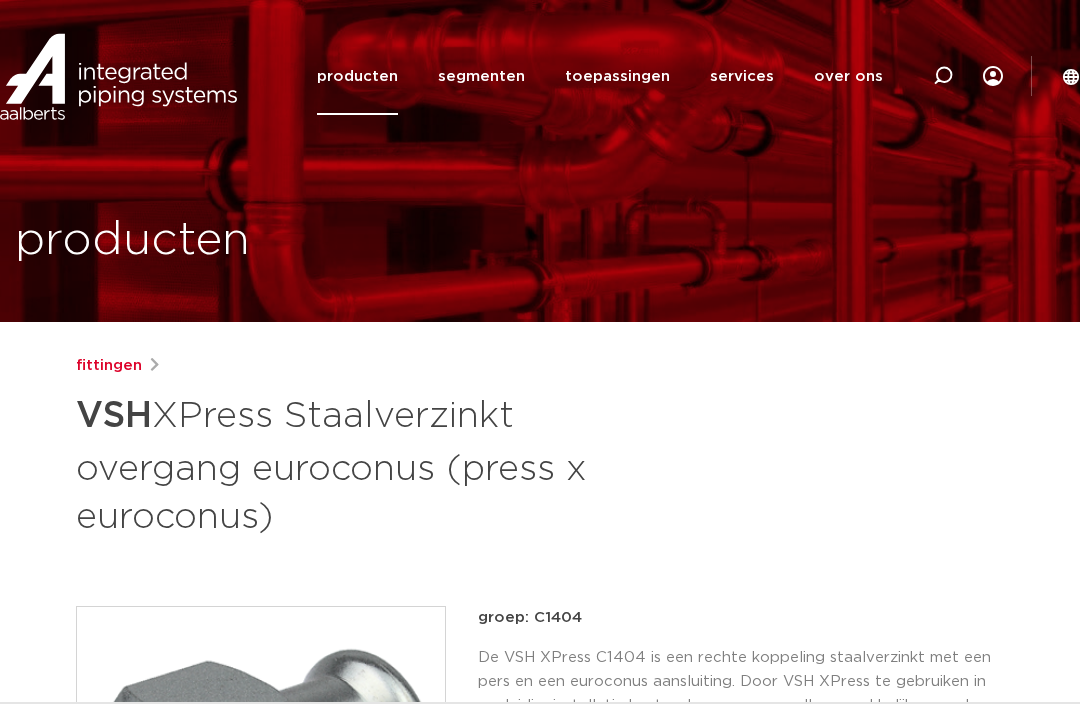 scroll, scrollTop: 0, scrollLeft: 0, axis: both 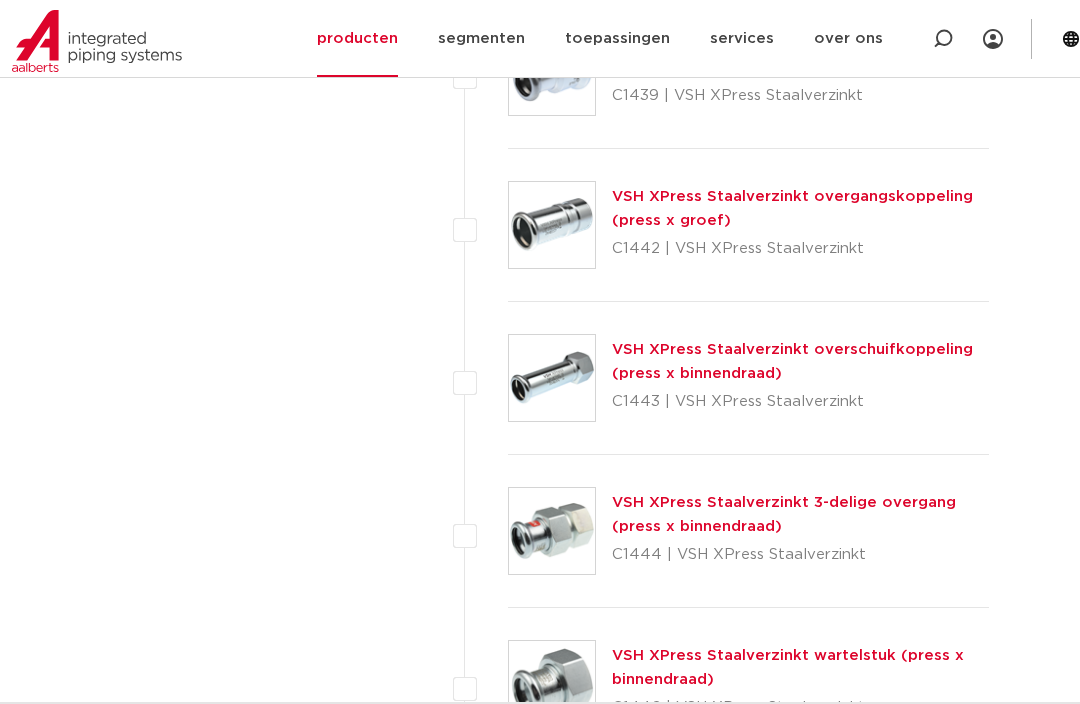 click on "VSH XPress Staalverzinkt wartelstuk (press x binnendraad)" at bounding box center [788, 667] 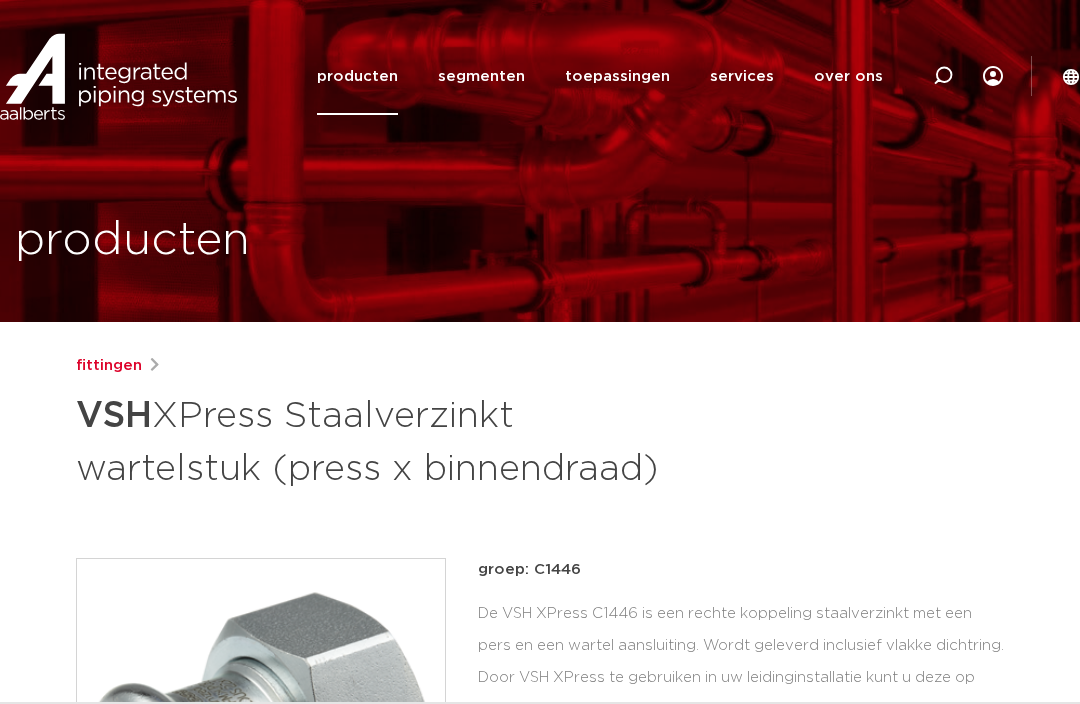 scroll, scrollTop: 0, scrollLeft: 0, axis: both 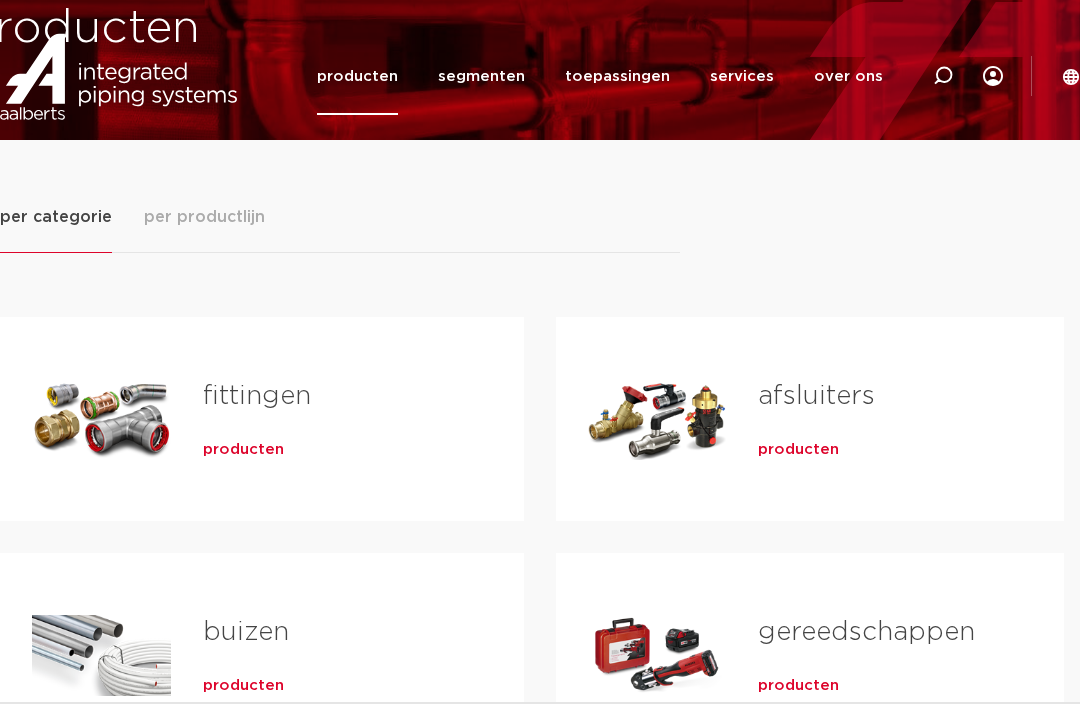 click on "afsluiters" at bounding box center [816, 396] 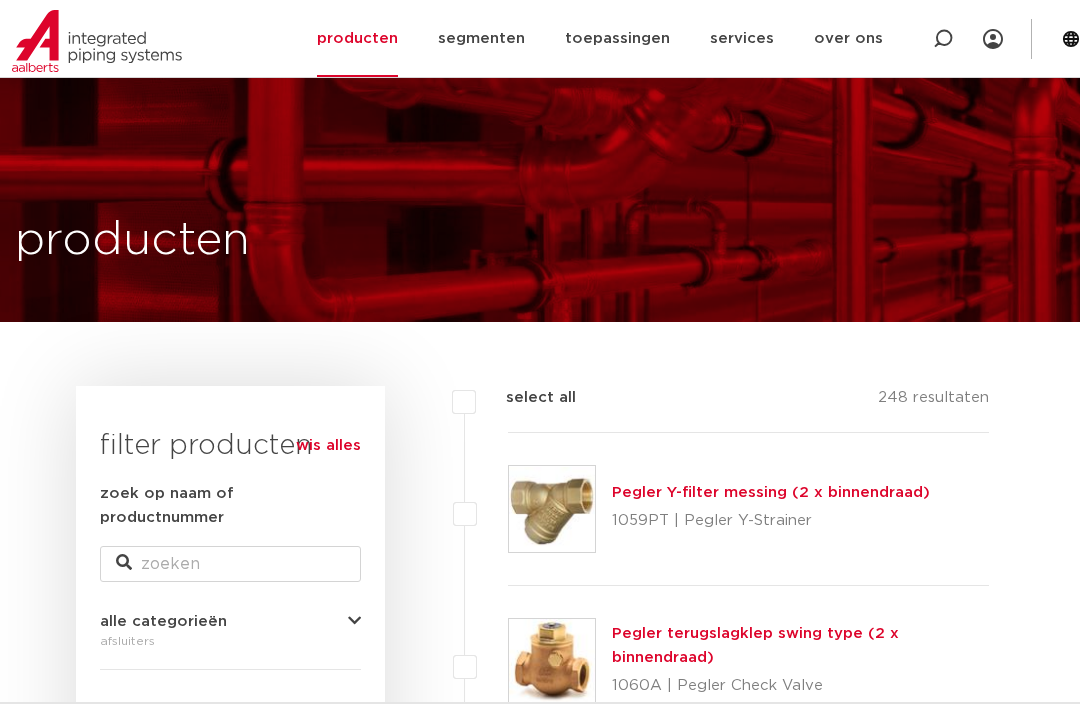 scroll, scrollTop: 2250, scrollLeft: 0, axis: vertical 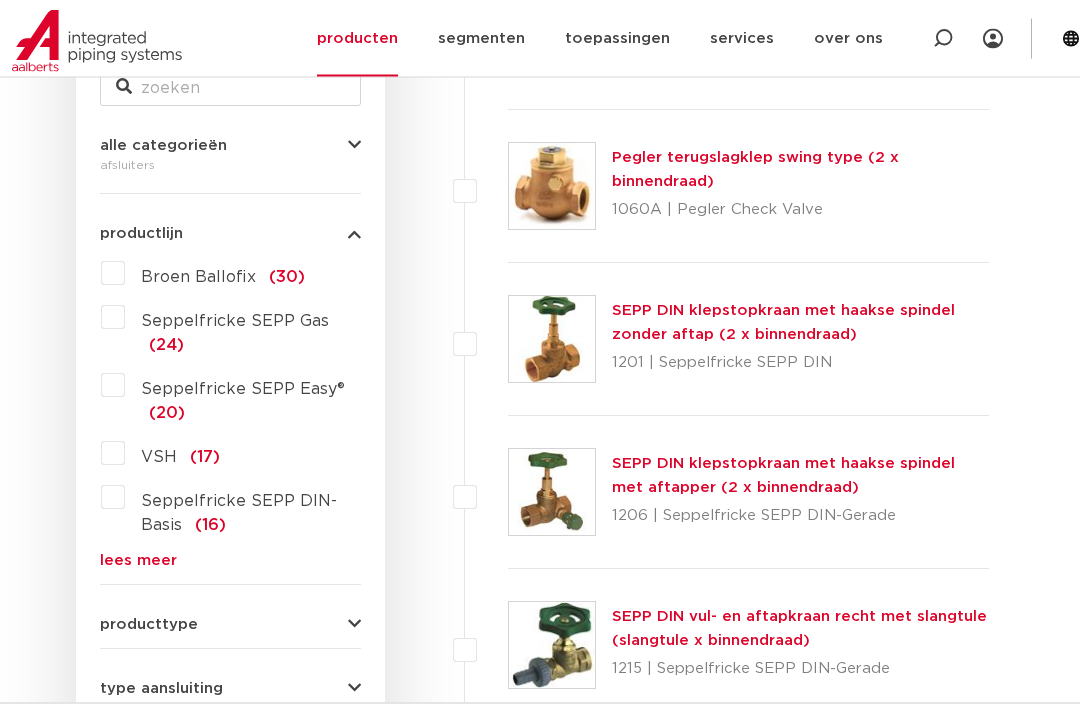 click on "lees meer" at bounding box center [230, 561] 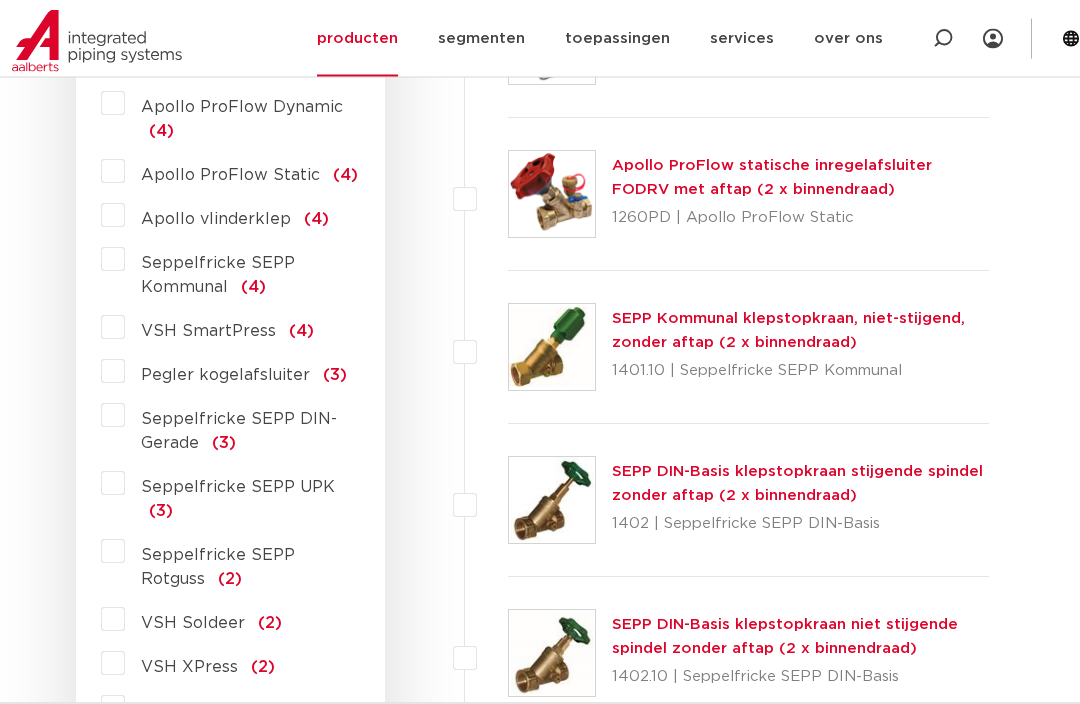 scroll, scrollTop: 1386, scrollLeft: 0, axis: vertical 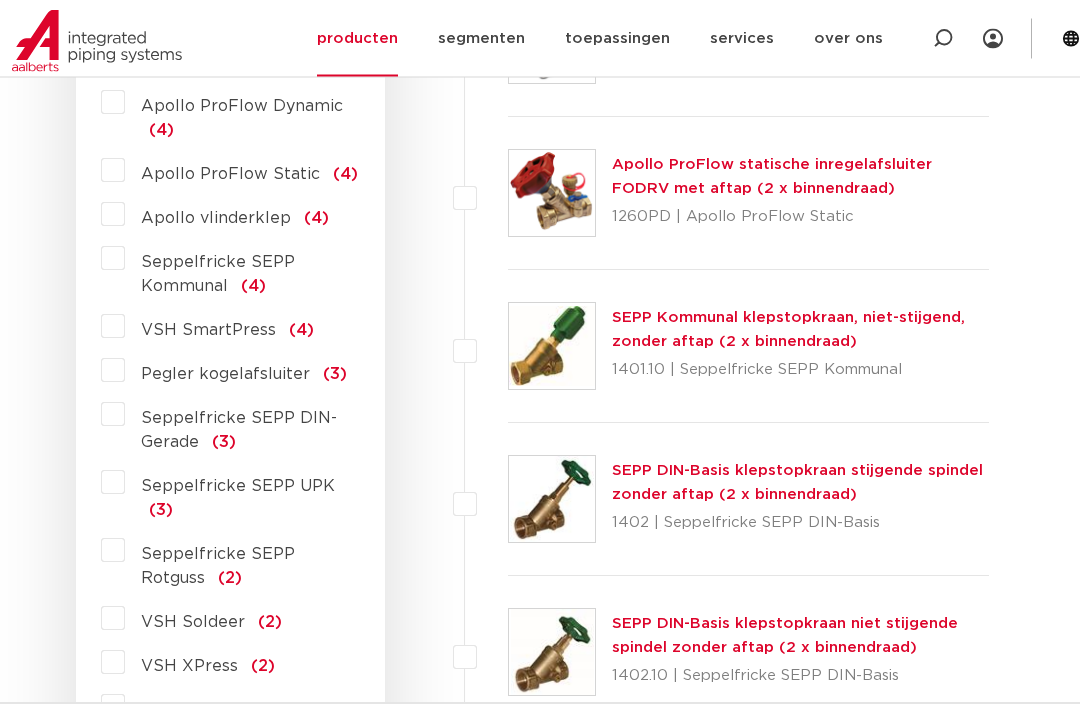 click on "VSH XPress" at bounding box center [189, 667] 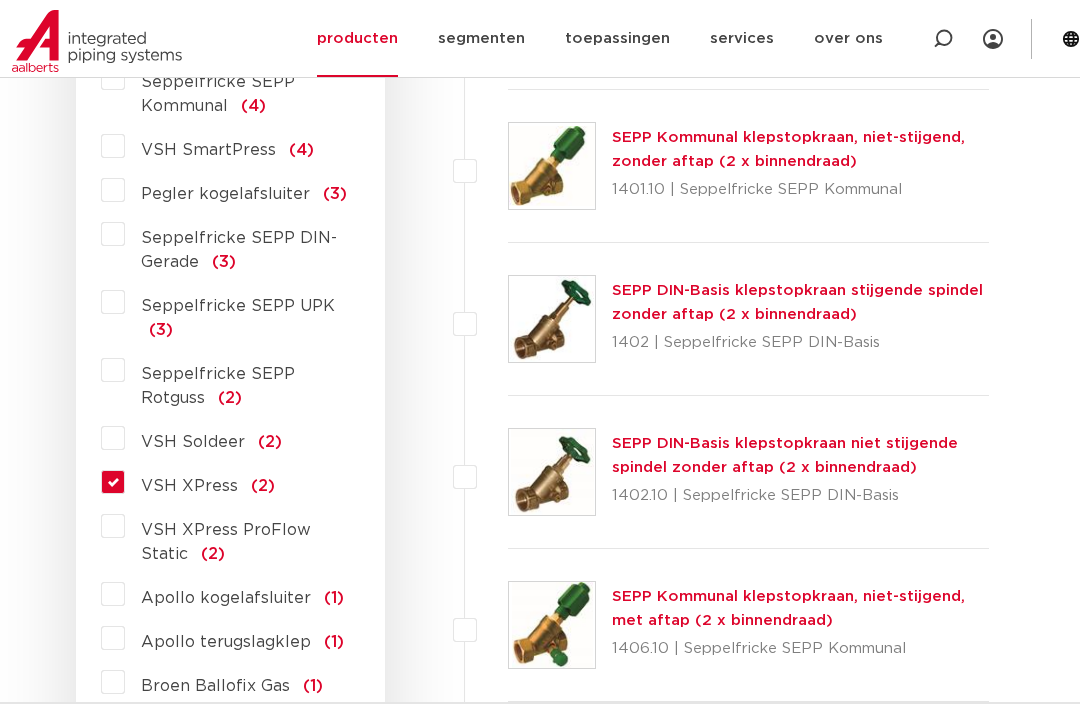 scroll, scrollTop: 1602, scrollLeft: 0, axis: vertical 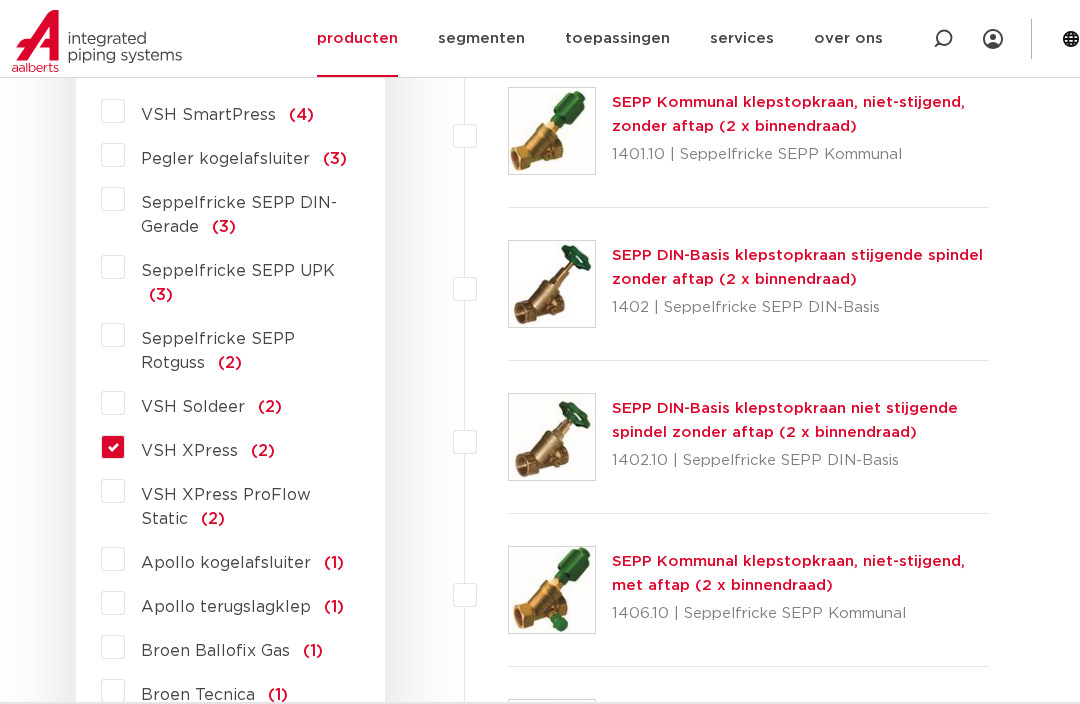 click on "VSH XPress" at bounding box center [189, 451] 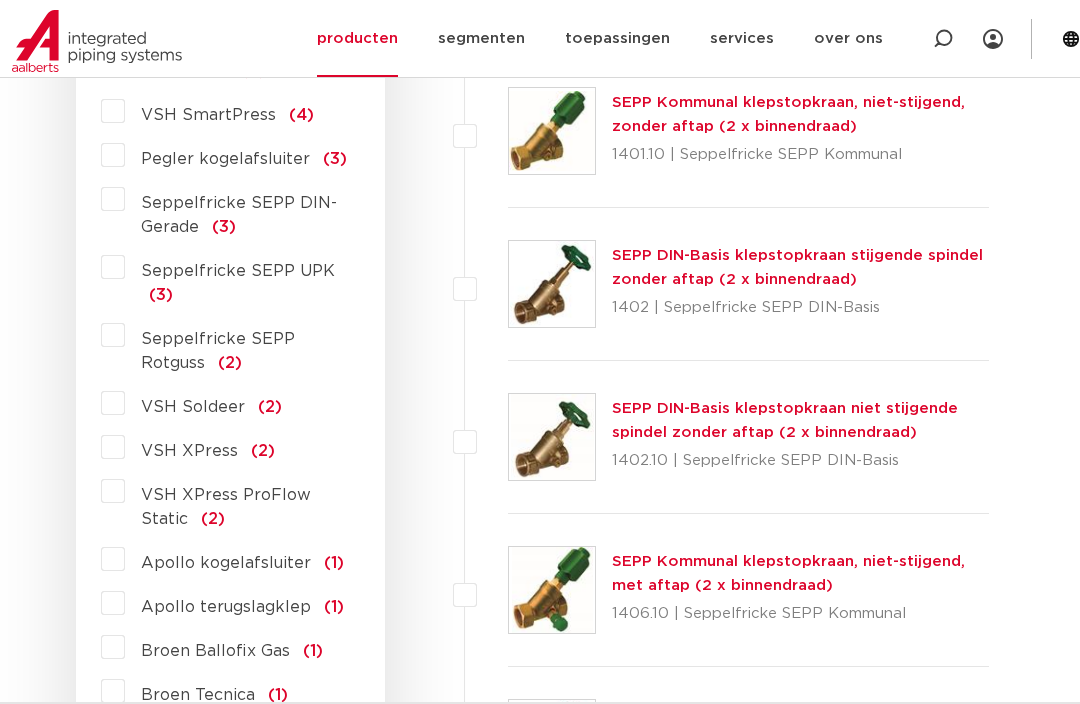 click on "VSH XPress" at bounding box center (189, 451) 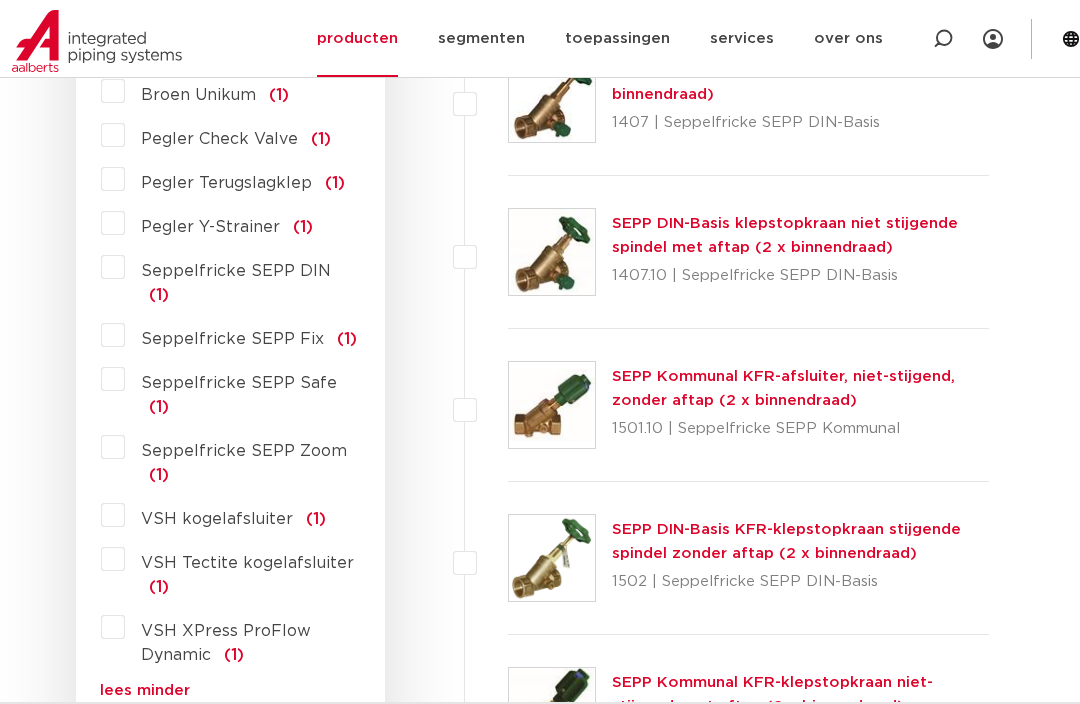 scroll, scrollTop: 2262, scrollLeft: 0, axis: vertical 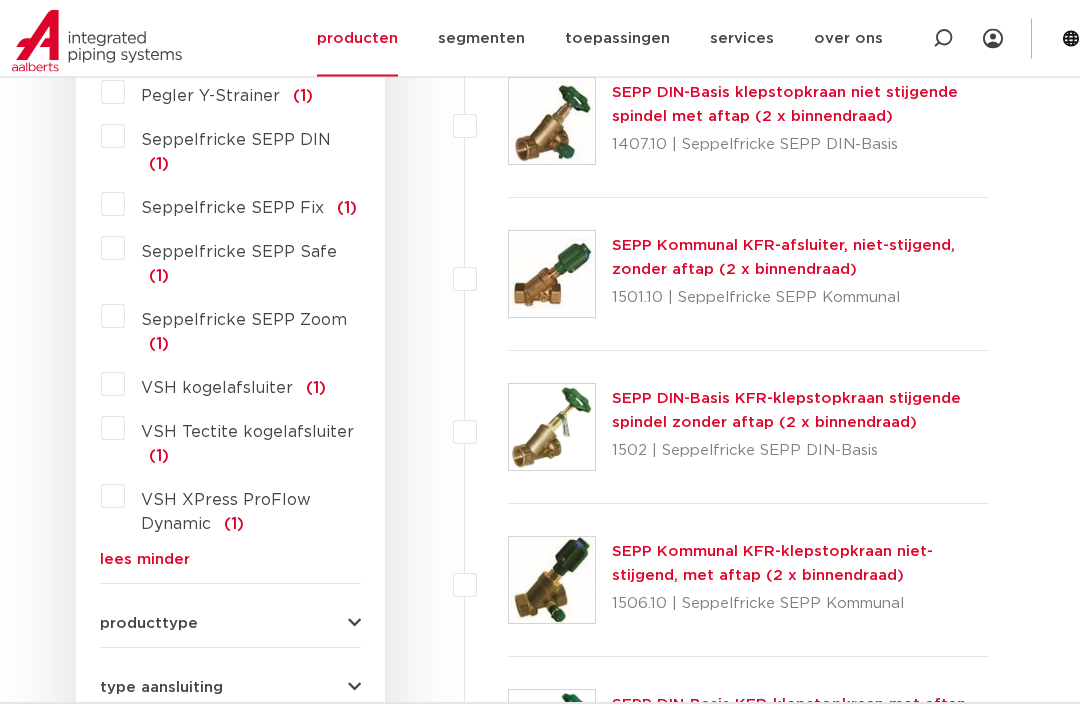 click at bounding box center (354, 688) 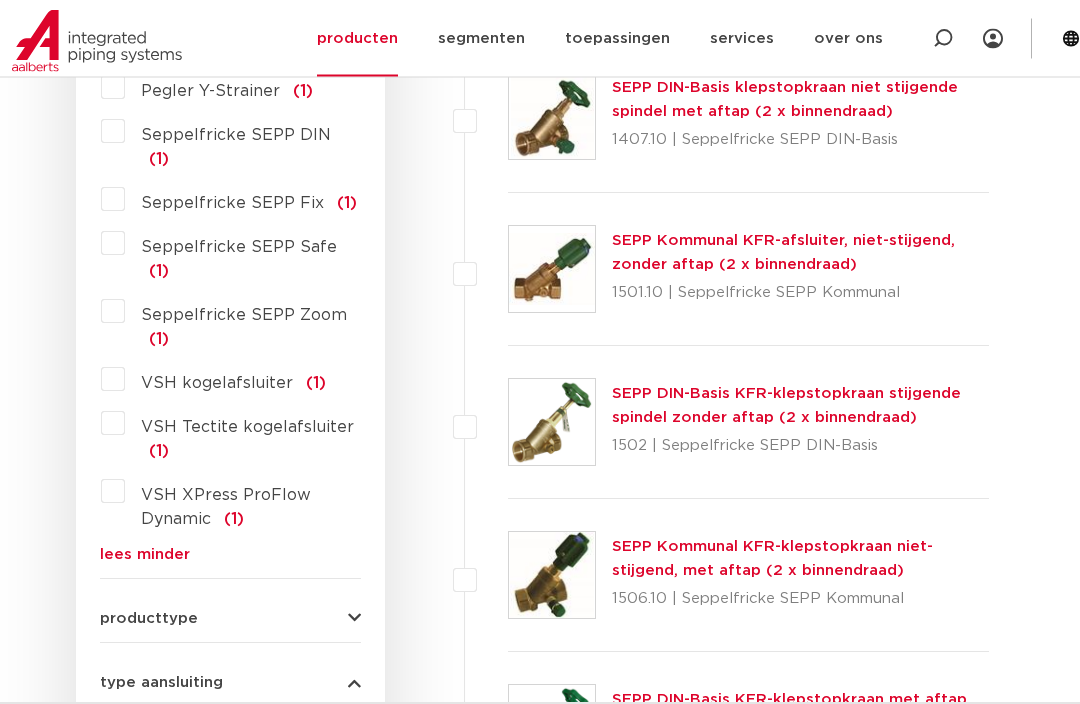 scroll, scrollTop: 2401, scrollLeft: 0, axis: vertical 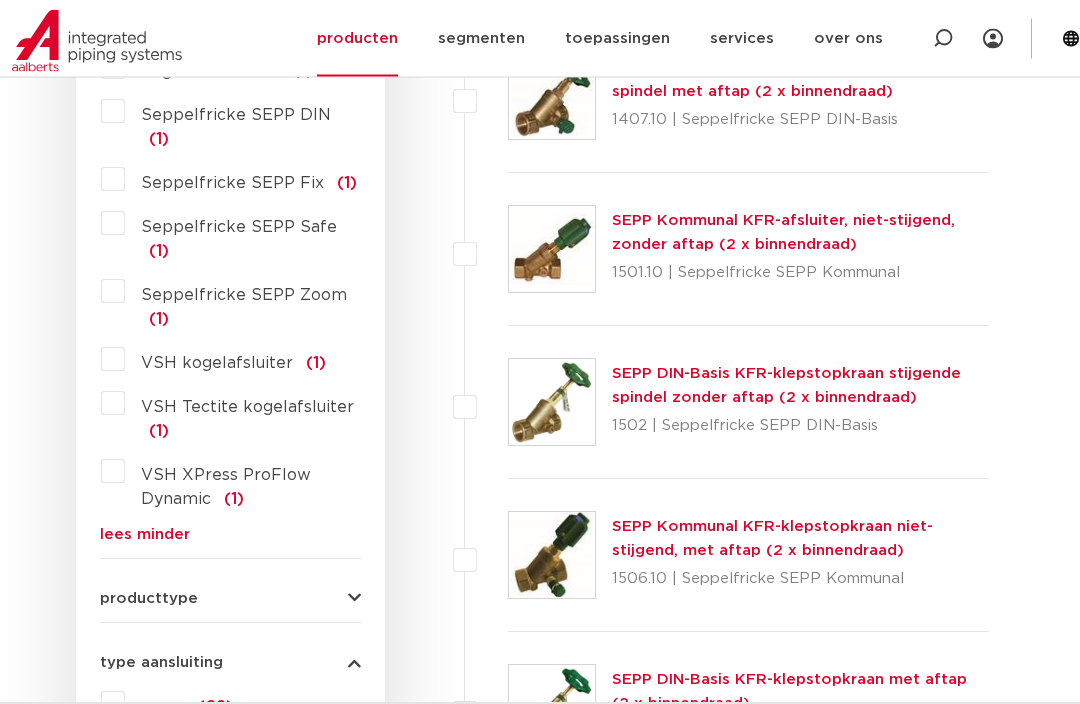 click on "press
(62)" at bounding box center [179, 704] 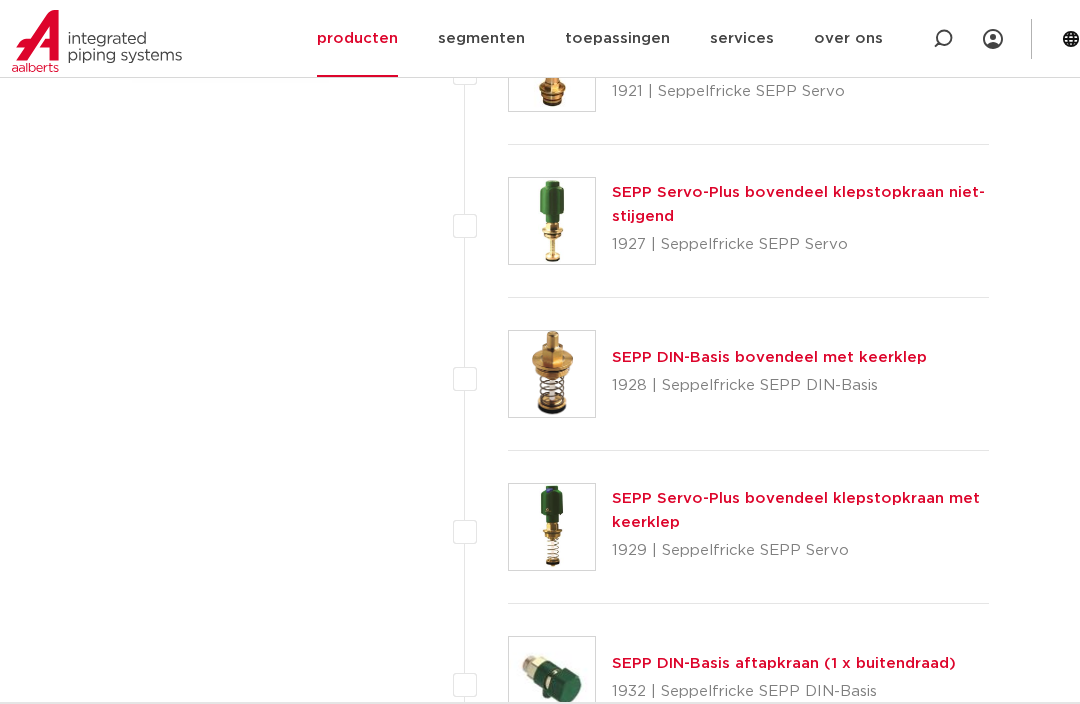 scroll, scrollTop: 3832, scrollLeft: 0, axis: vertical 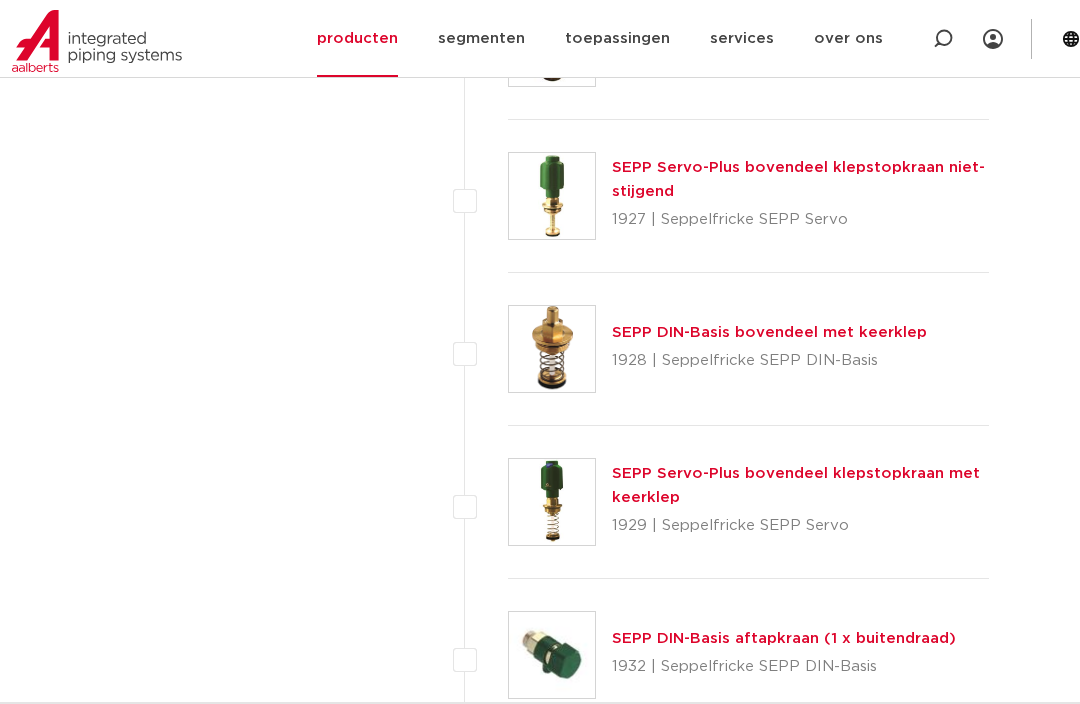 click on "wis alles
filter producten
zoek op naam of productnummer
alle categorieën
afsluiters
fittingen
afsluiters
buizen" at bounding box center [230, 1219] 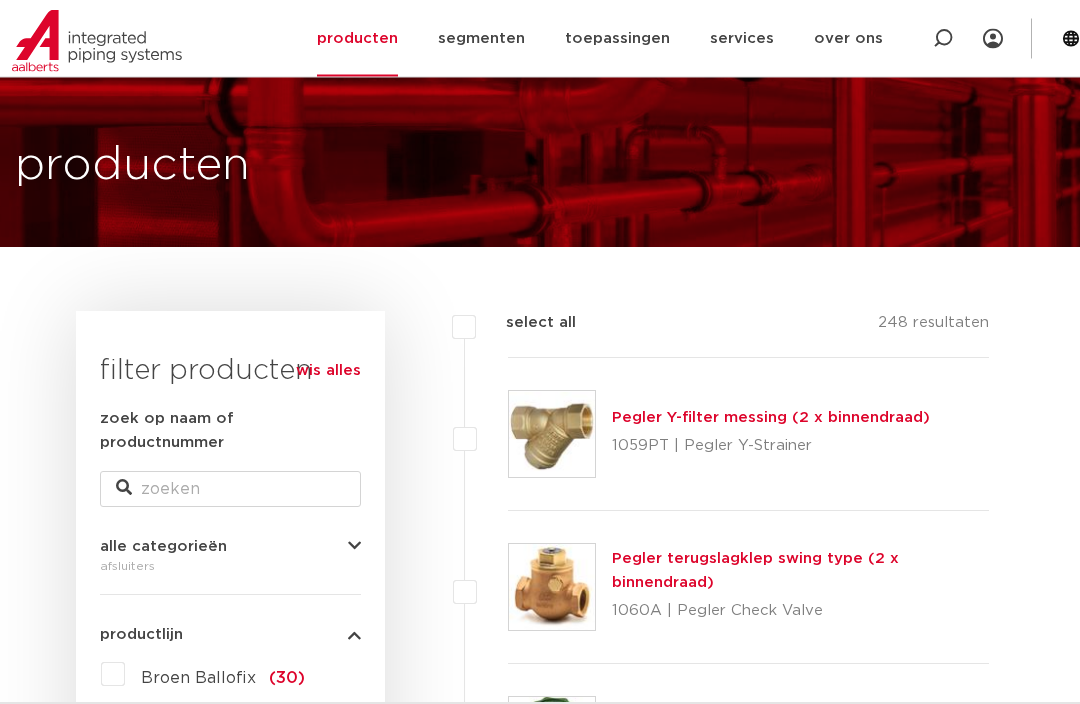 scroll, scrollTop: 0, scrollLeft: 0, axis: both 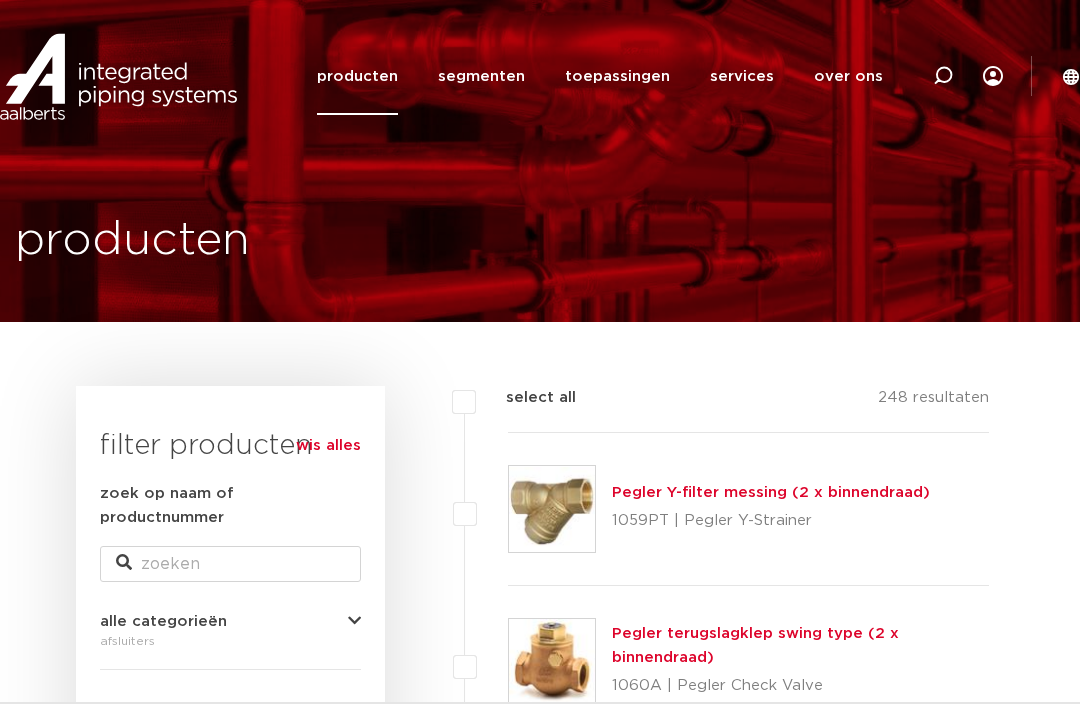click on "filter producten" at bounding box center [230, 446] 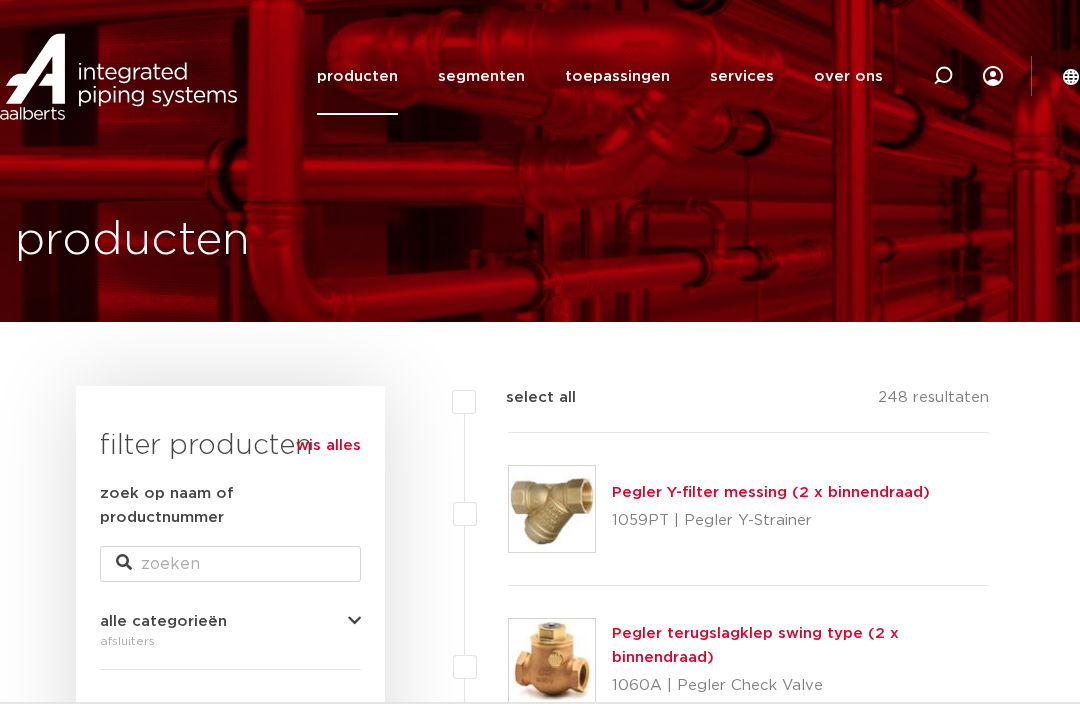 click on "wis alles" at bounding box center [328, 446] 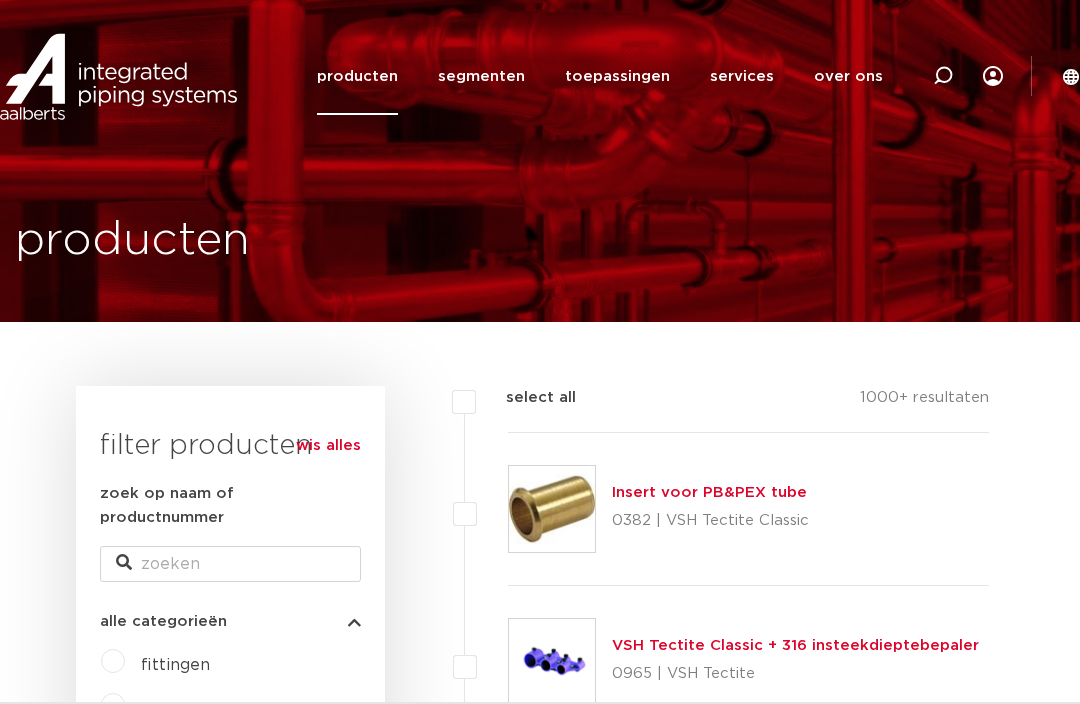 scroll, scrollTop: 0, scrollLeft: 0, axis: both 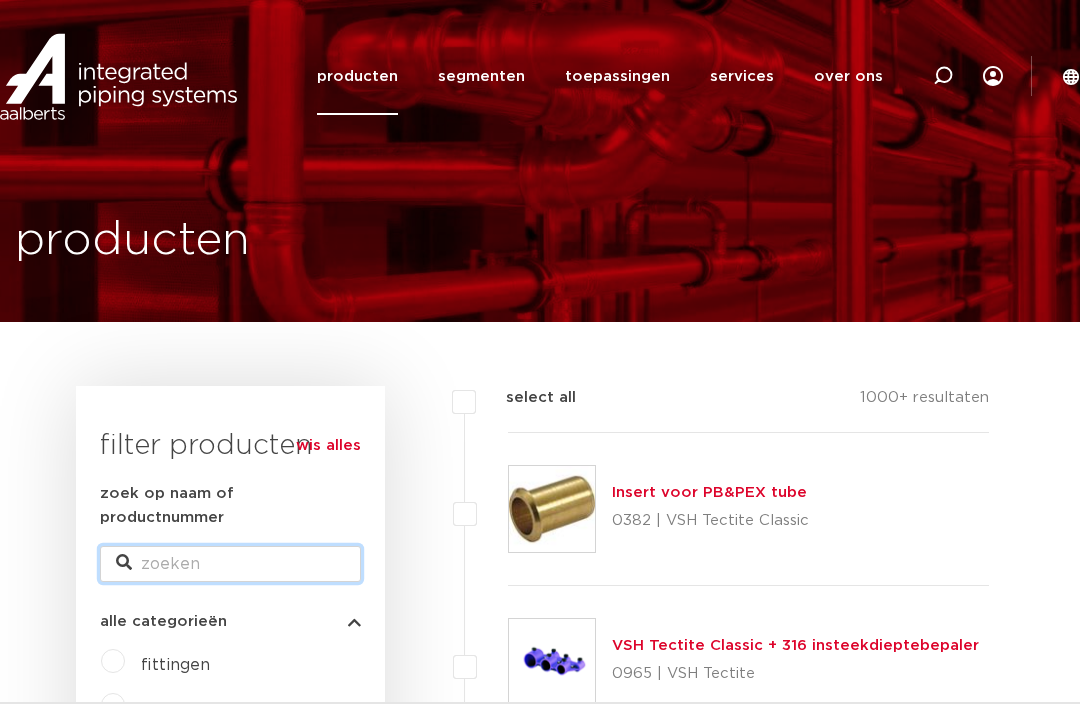 click on "zoek op naam of productnummer" at bounding box center (230, 564) 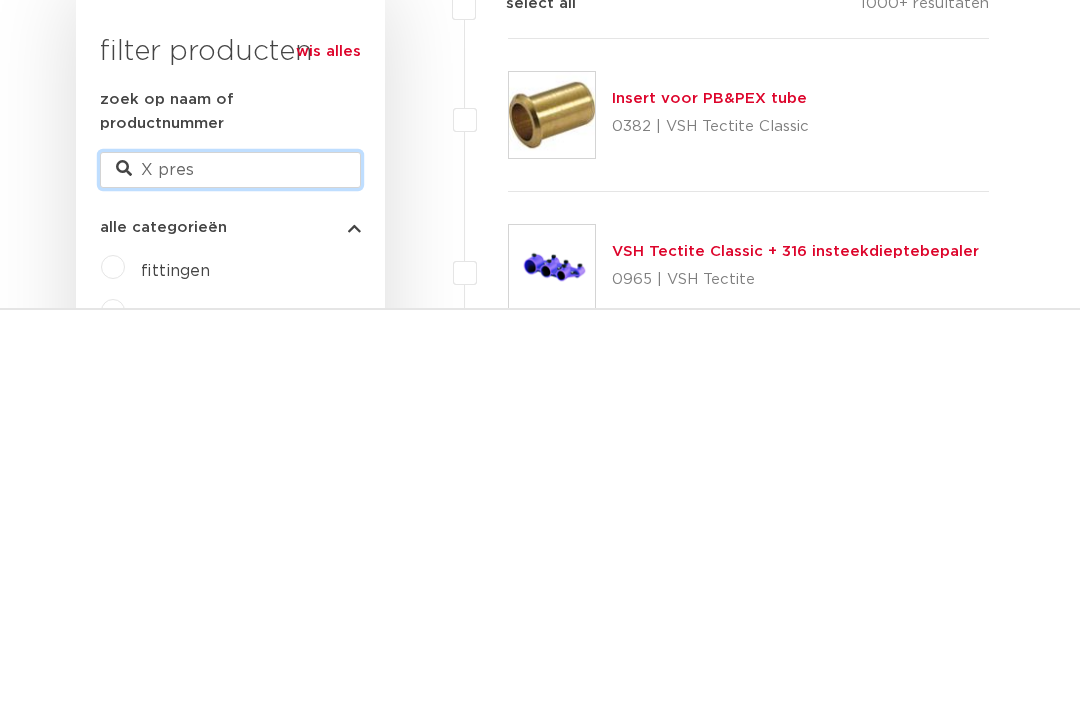 type on "X pres" 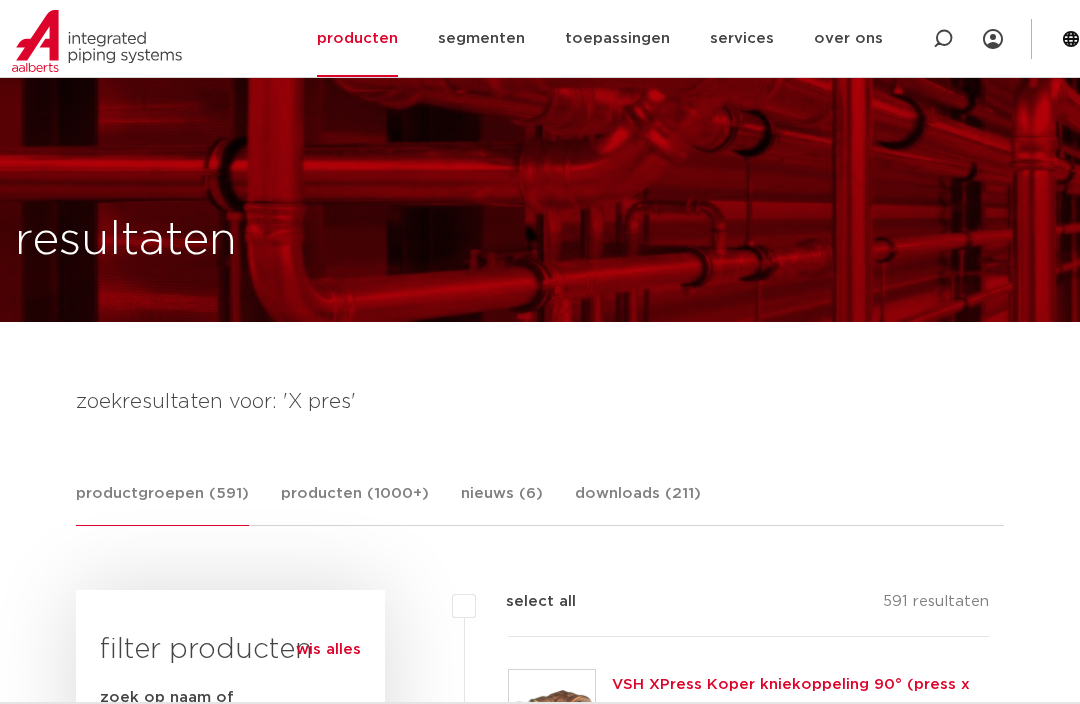 scroll, scrollTop: 394, scrollLeft: 0, axis: vertical 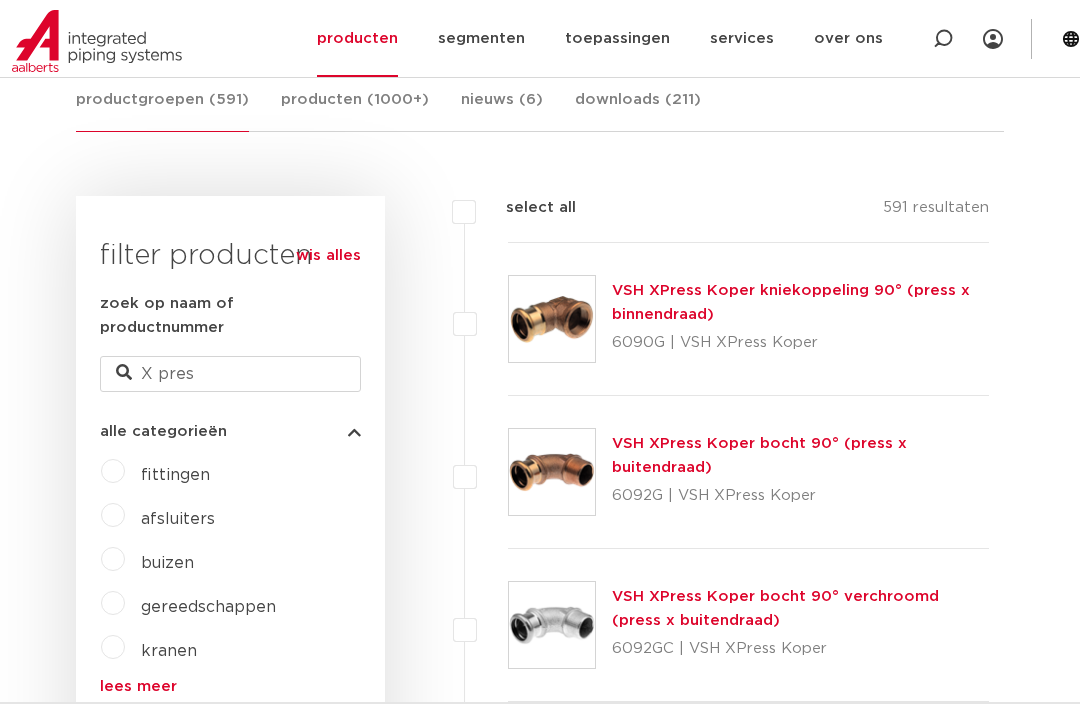 click on "afsluiters" at bounding box center [170, 515] 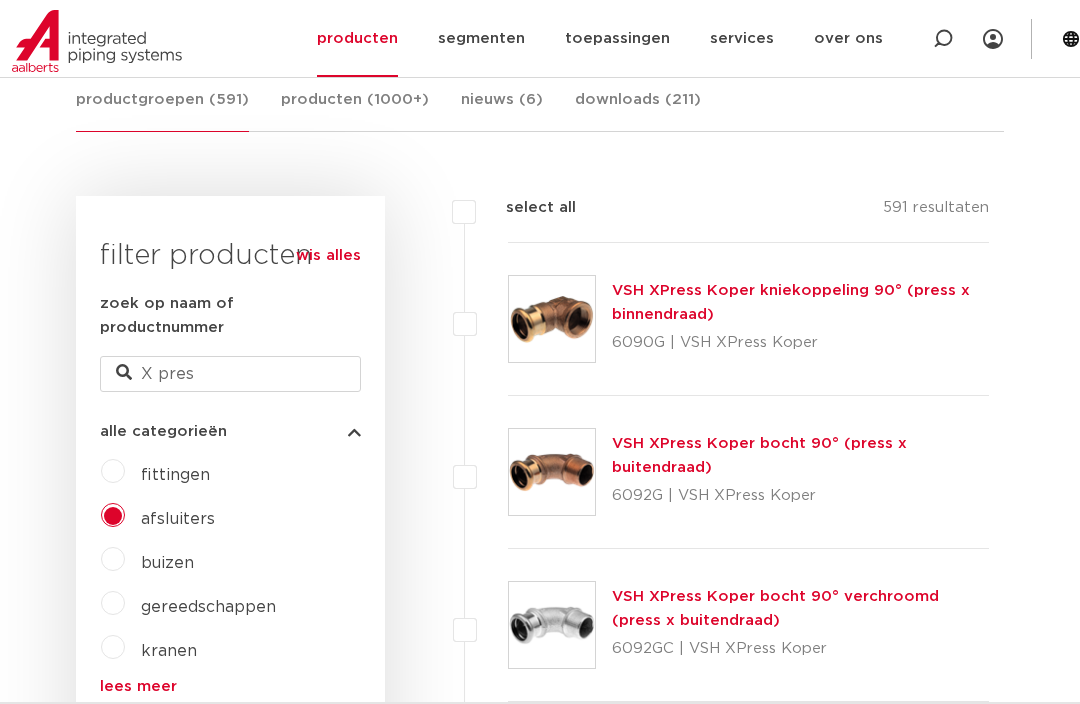 click on "afsluiters" at bounding box center [178, 519] 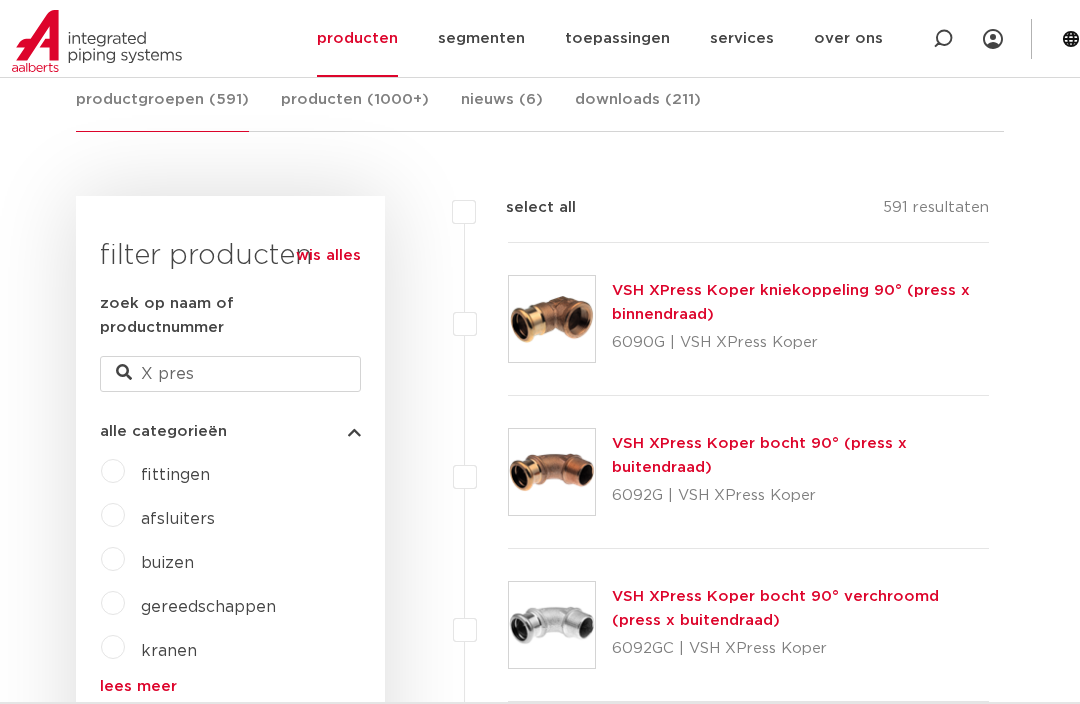click on "afsluiters" at bounding box center (170, 515) 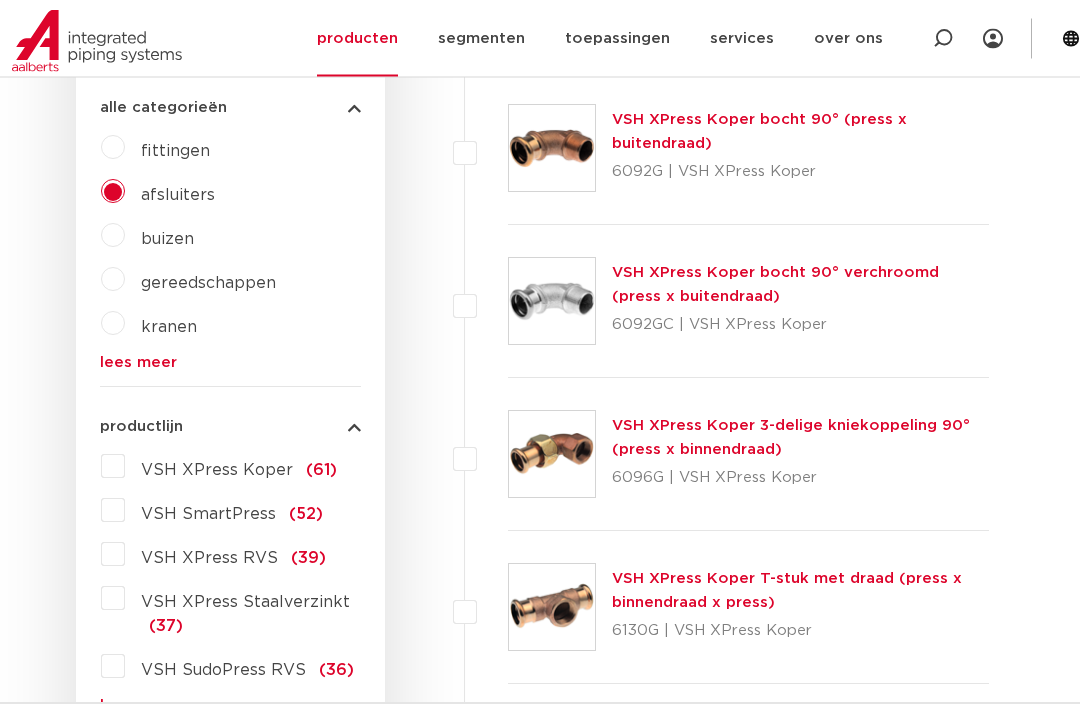 scroll, scrollTop: 719, scrollLeft: 0, axis: vertical 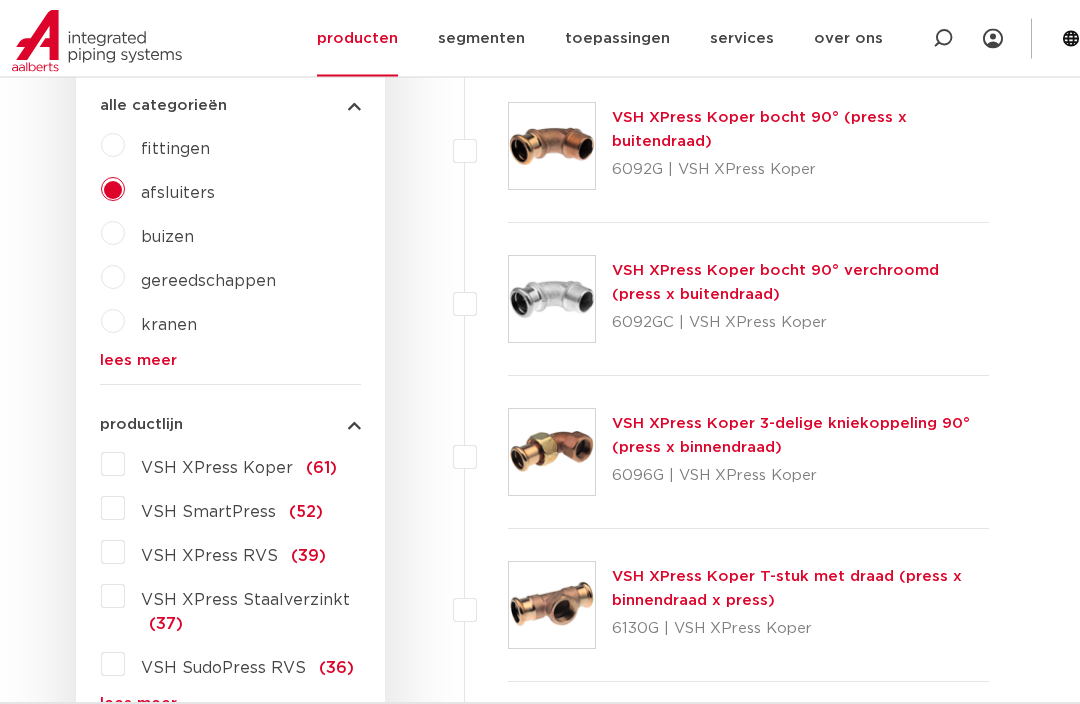 click on "VSH XPress Staalverzinkt" at bounding box center (245, 601) 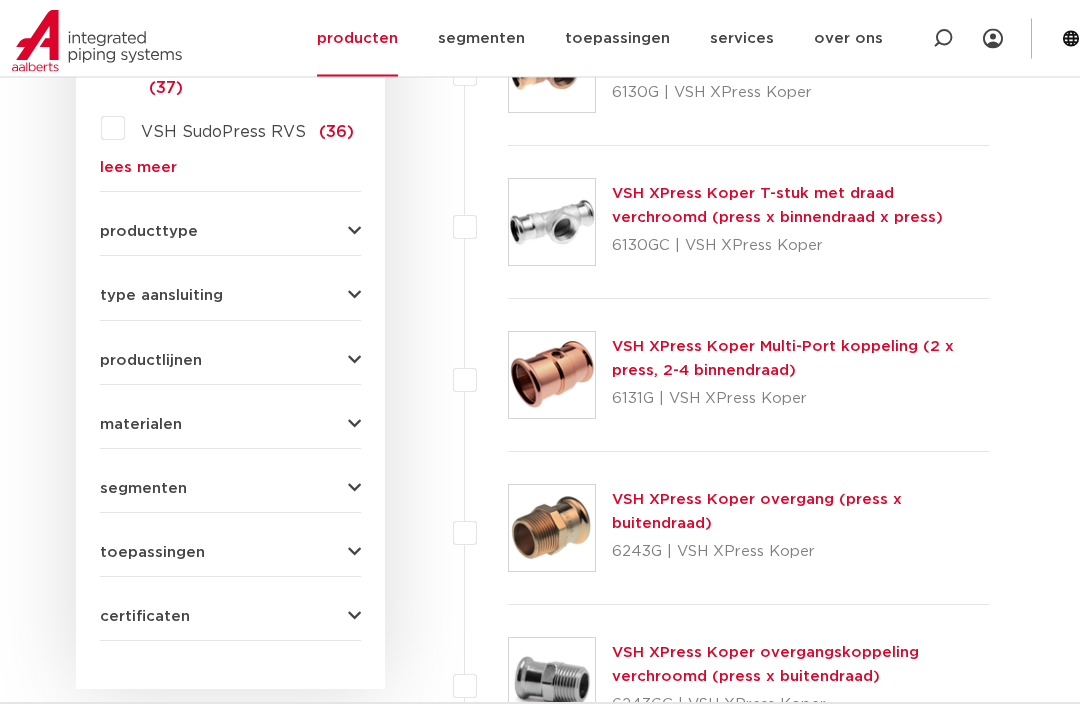 scroll, scrollTop: 1222, scrollLeft: 0, axis: vertical 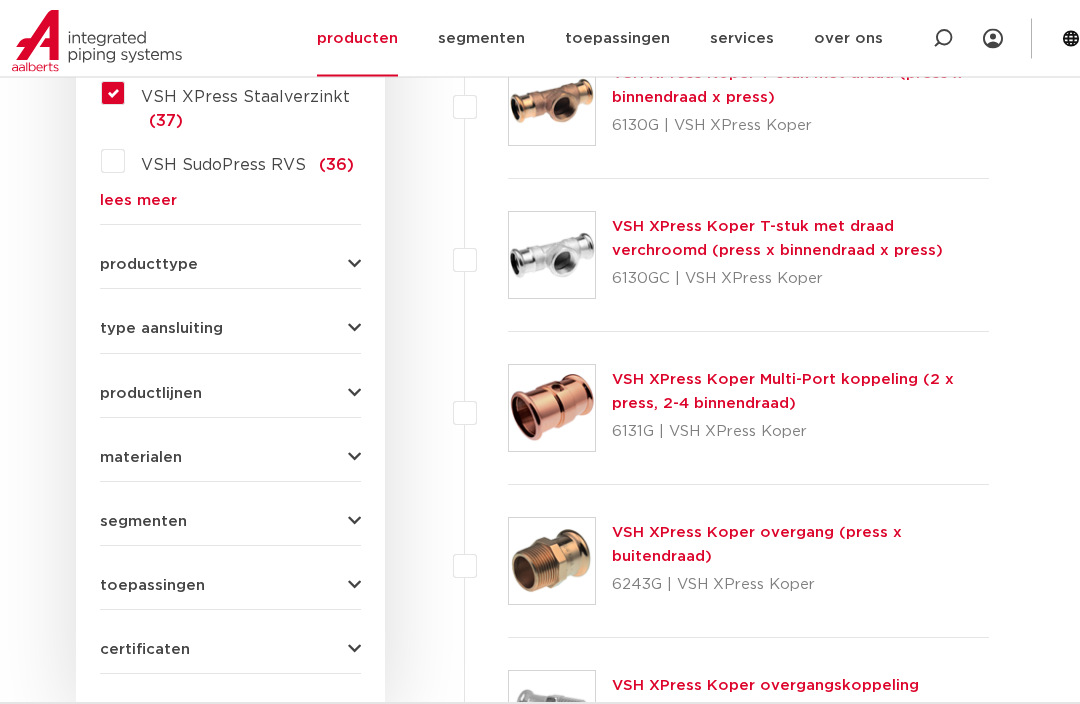 click on "type aansluiting" at bounding box center (230, 329) 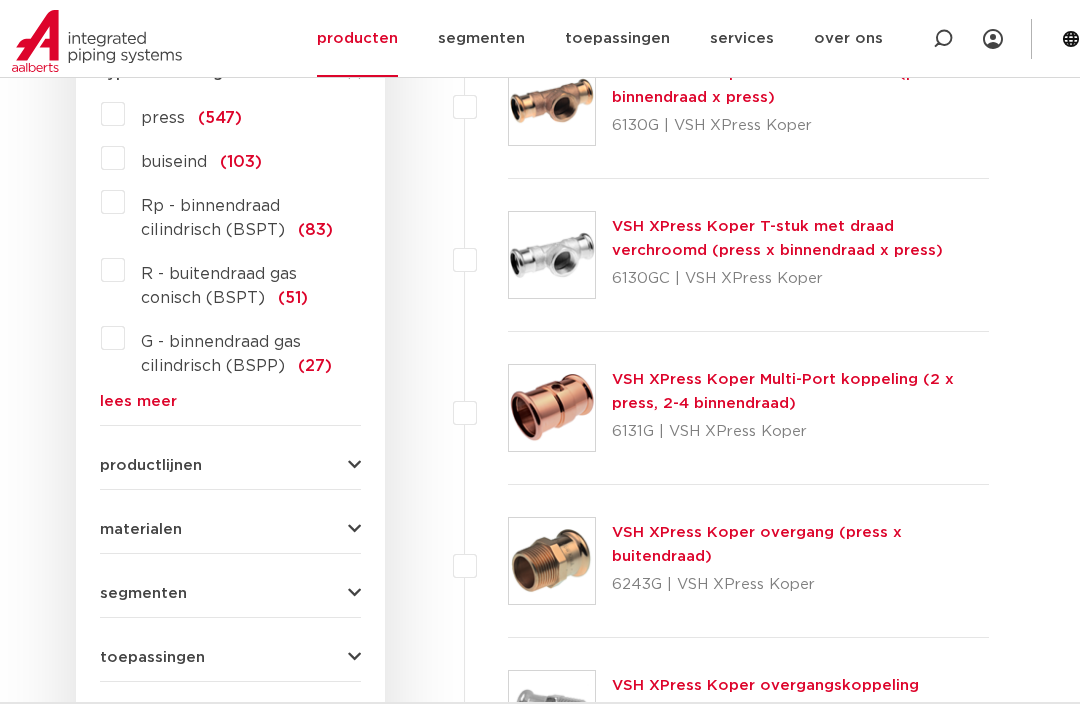 click on "press
(547)" at bounding box center (183, 114) 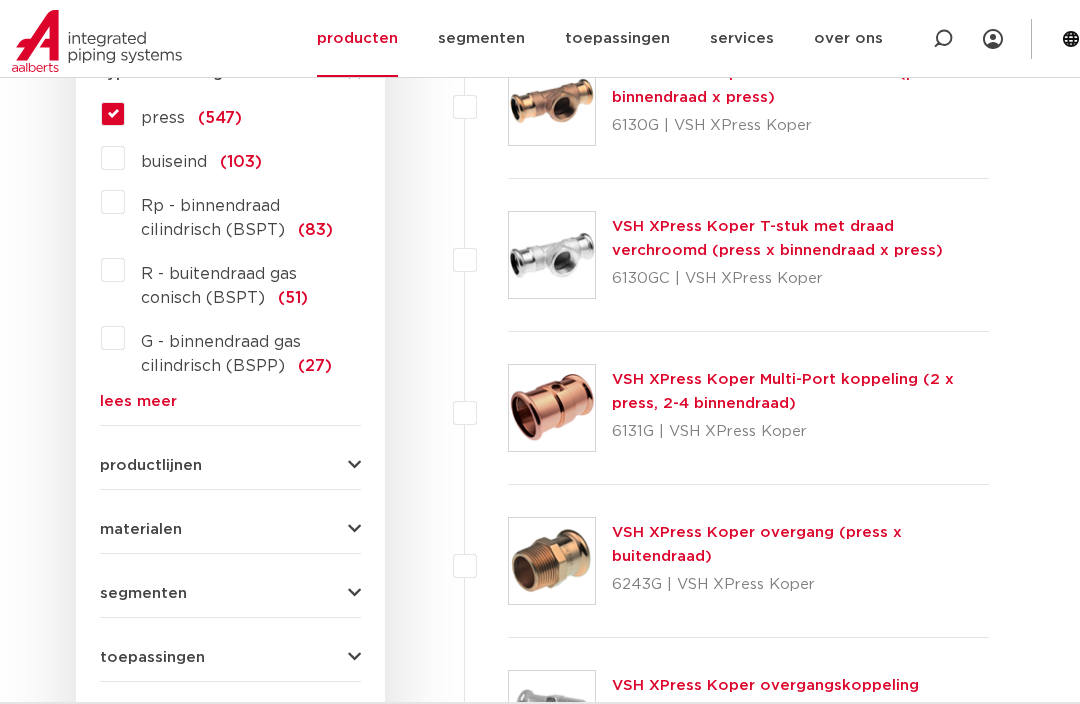 click on "productlijnen" at bounding box center [230, 465] 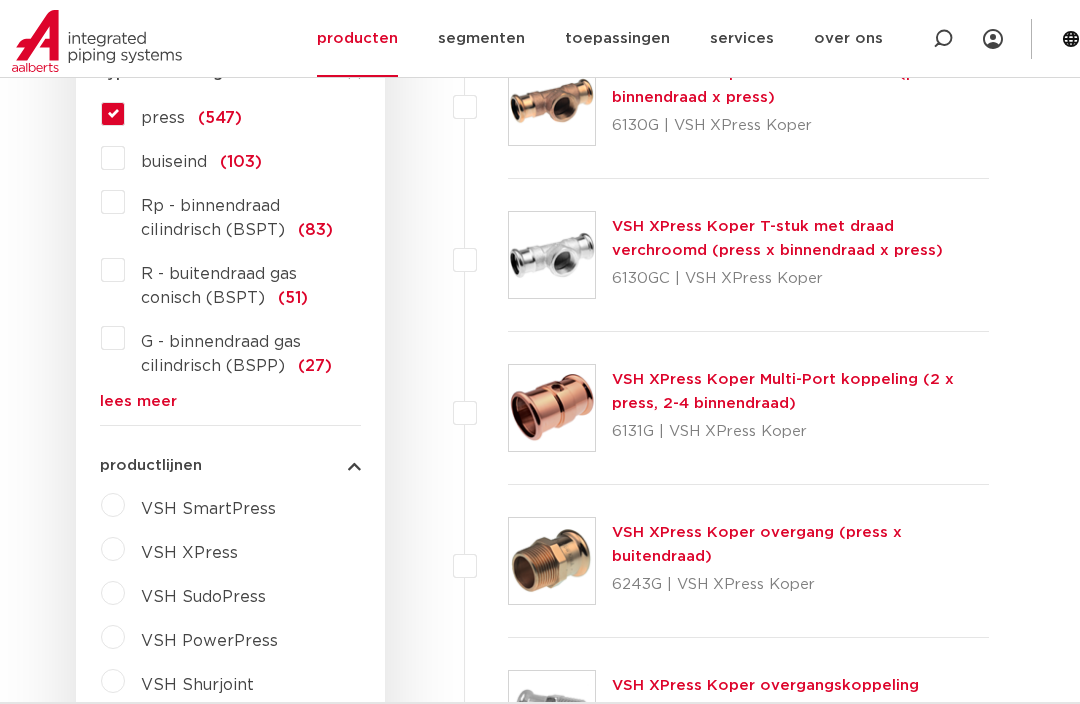 click on "VSH XPress" at bounding box center [181, 549] 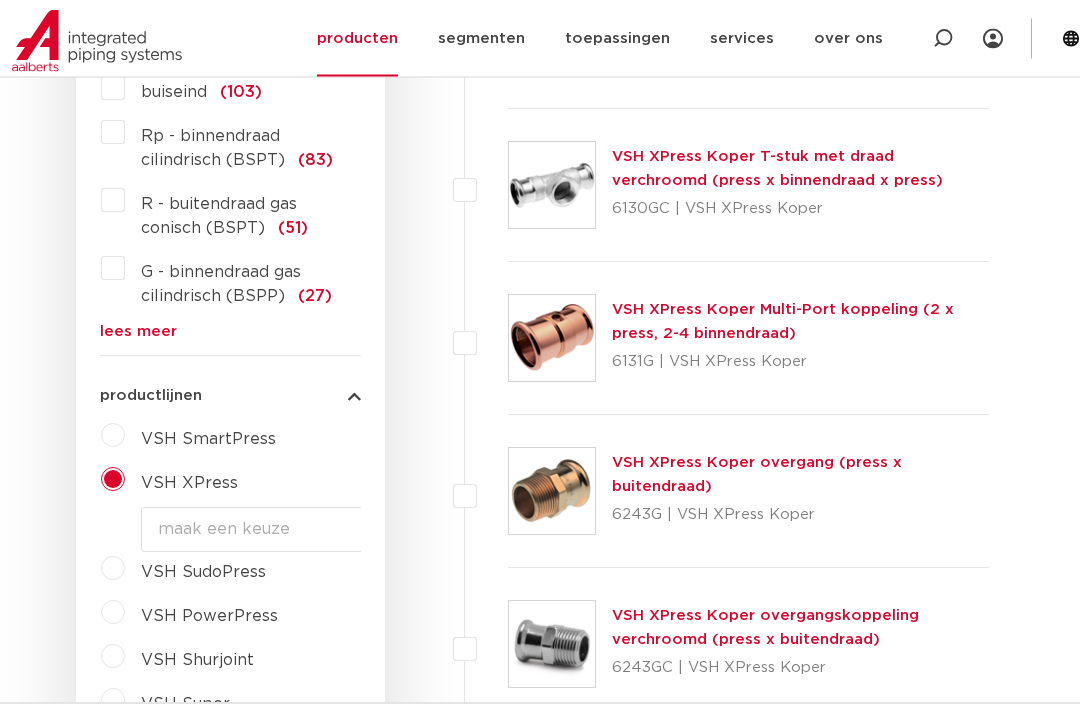 scroll, scrollTop: 1291, scrollLeft: 0, axis: vertical 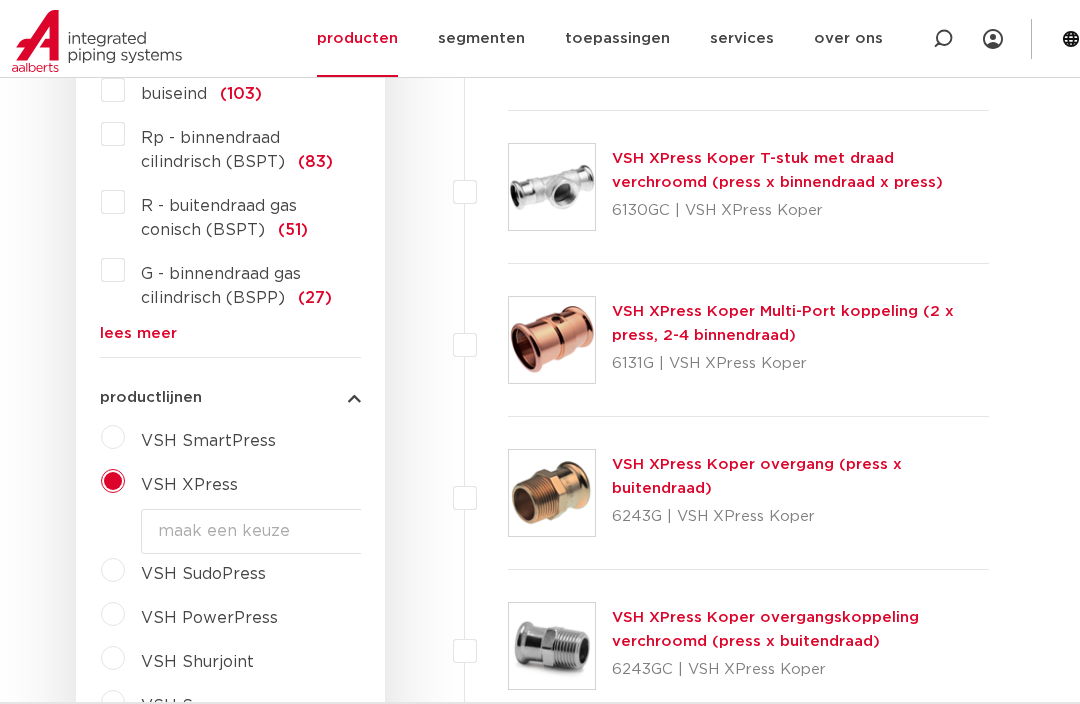 click on "maak een keuze
VSH XPress RVS 304 fittingen
VSH XPress Staalverzinkt fittingen
VSH XPress RVS fittingen
VSH XPress RVS Gas fittingen
VSH XPress Koper fittingen
VSH XPress Koper Gas fittingen
VSH XPress Sprinkler ML fittingen
VSH SudoXPress Staalverzinkt buizen
VSH SudoXPress RVS buizen
VSH XPress Sprinkler ML buizen" at bounding box center [283, 531] 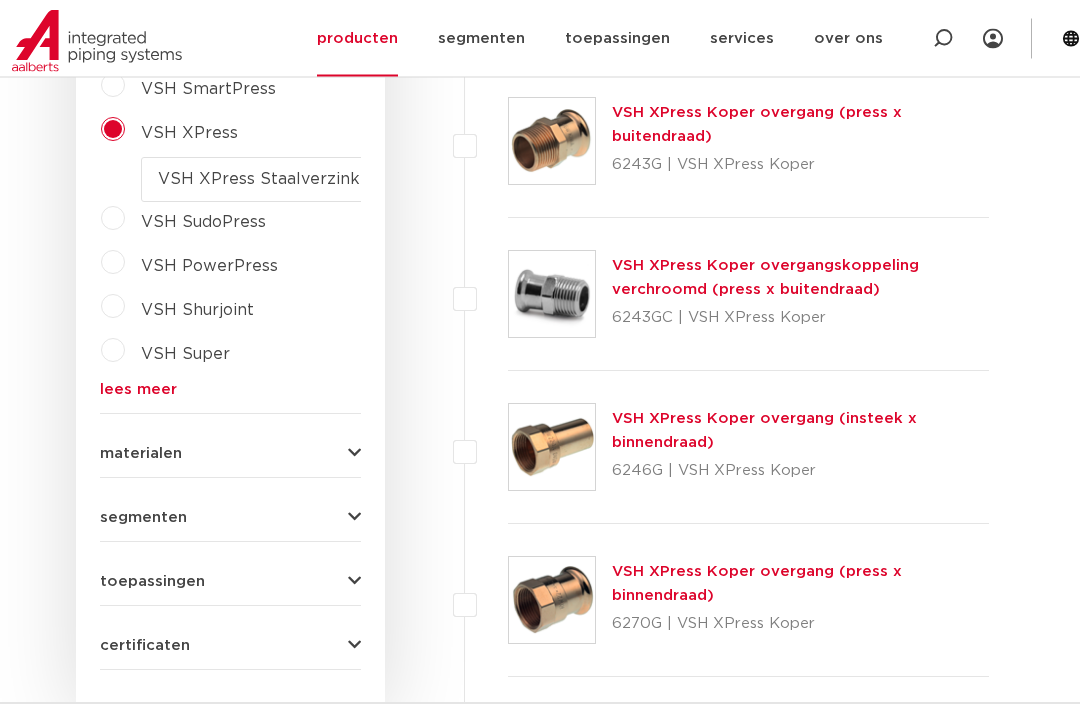 click at bounding box center [354, 454] 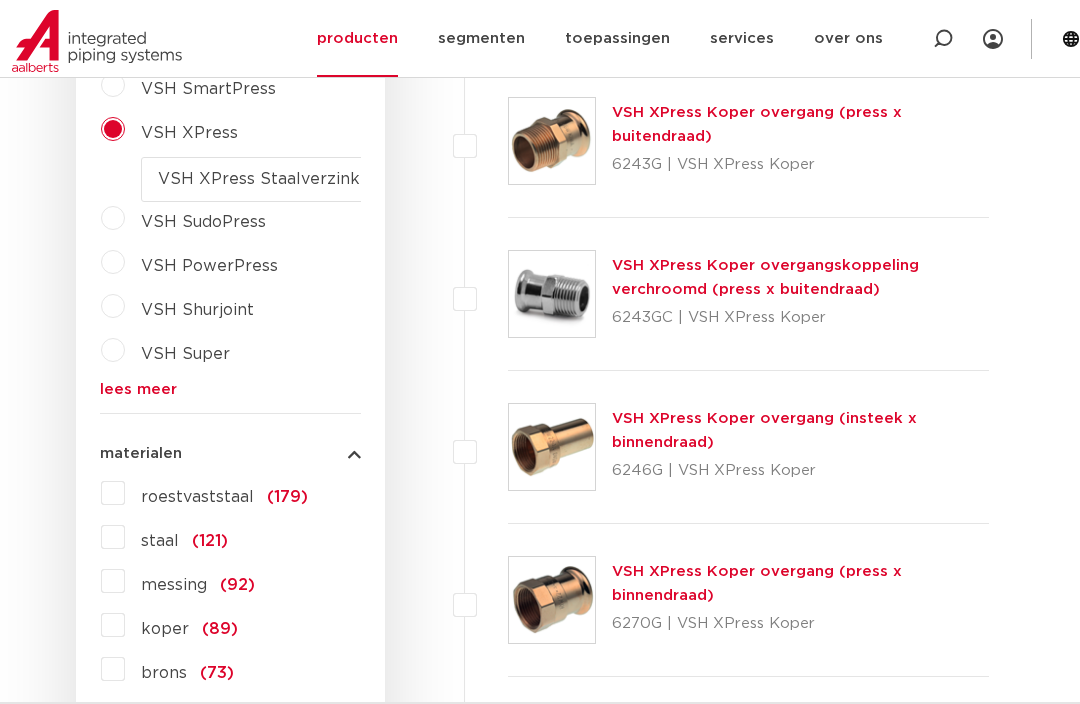 click on "staal
(121)" at bounding box center (176, 537) 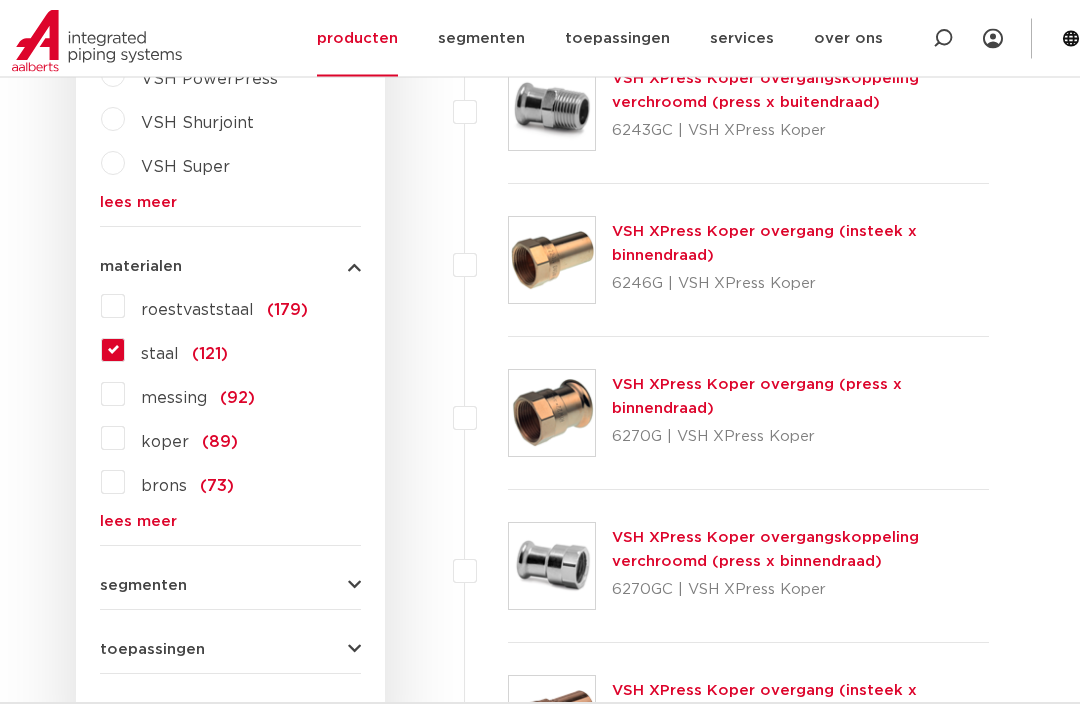 scroll, scrollTop: 1831, scrollLeft: 0, axis: vertical 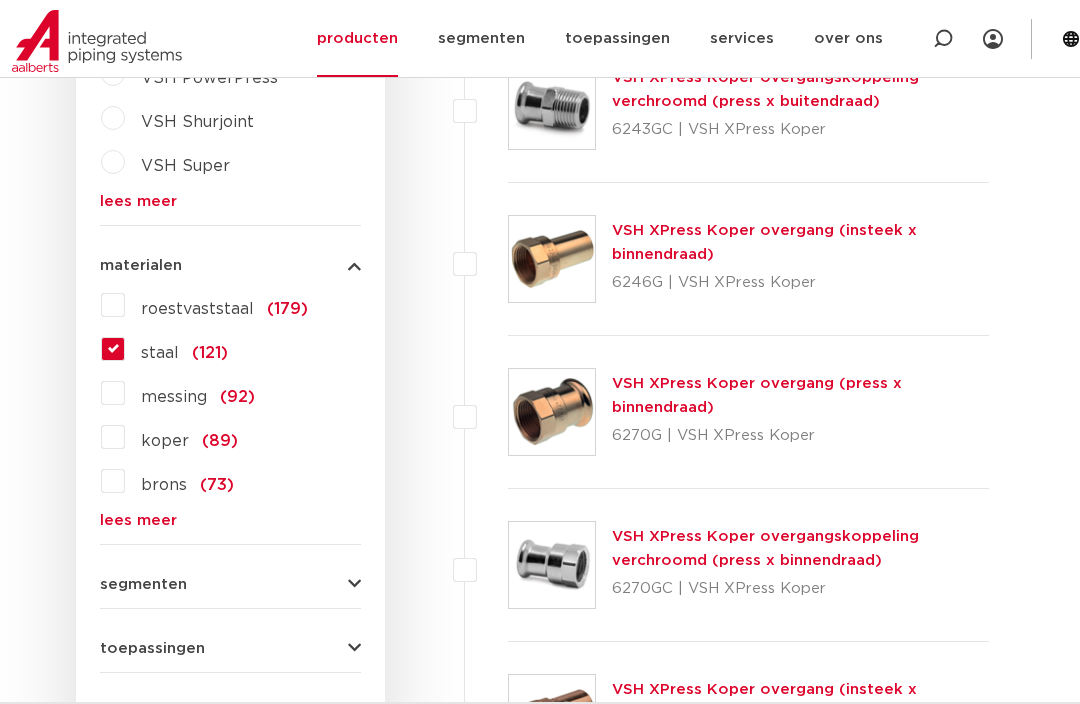 click at bounding box center [354, 584] 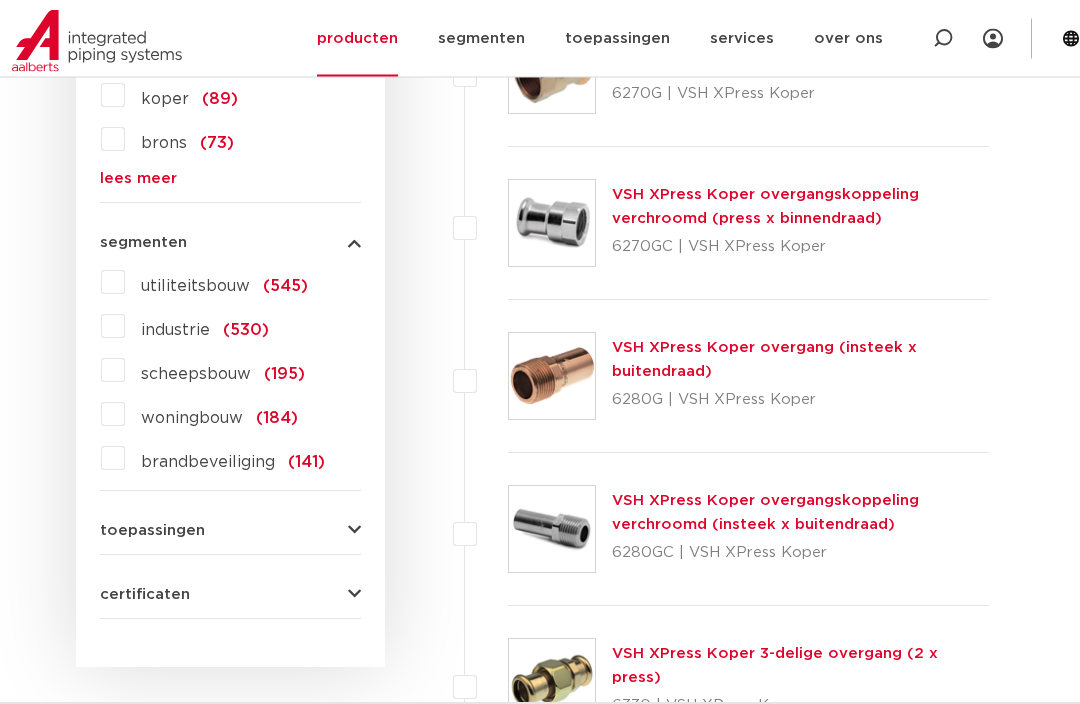 click at bounding box center (354, 531) 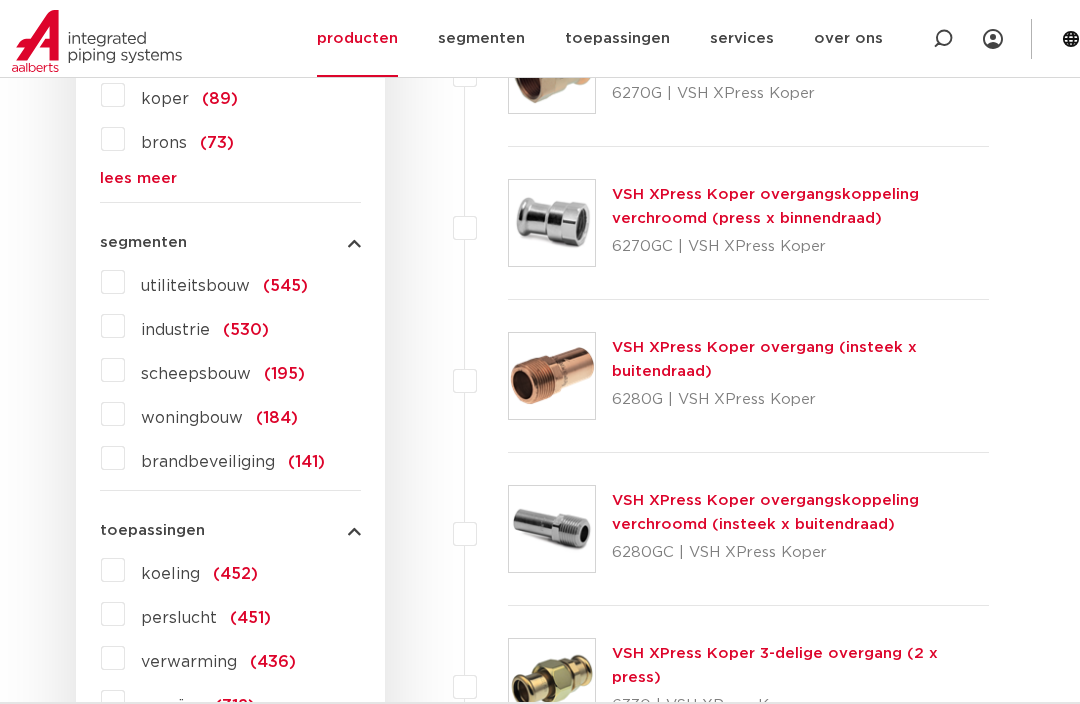click on "verwarming
(436)" at bounding box center (210, 658) 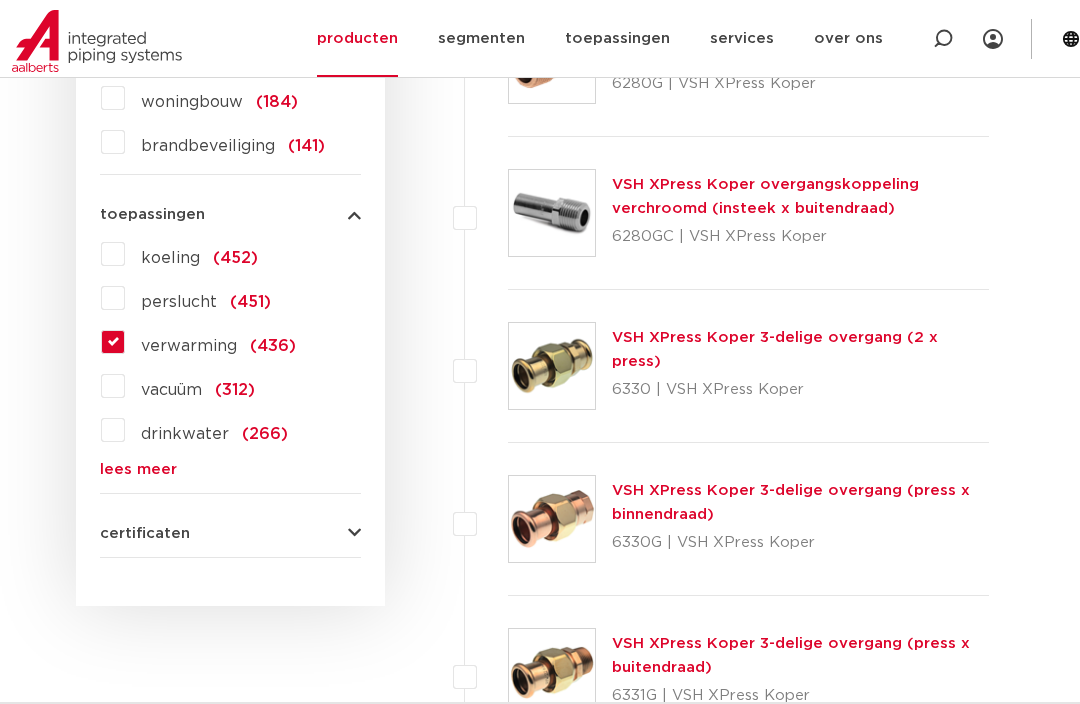 scroll, scrollTop: 2522, scrollLeft: 0, axis: vertical 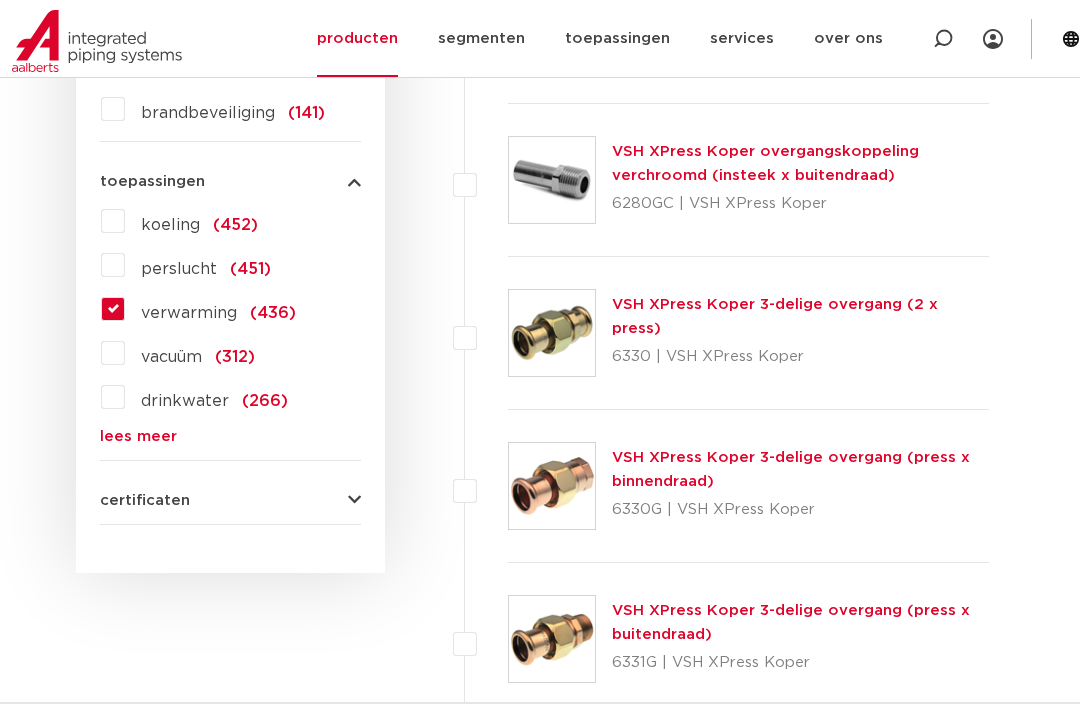 click on "certificaten" at bounding box center (230, 500) 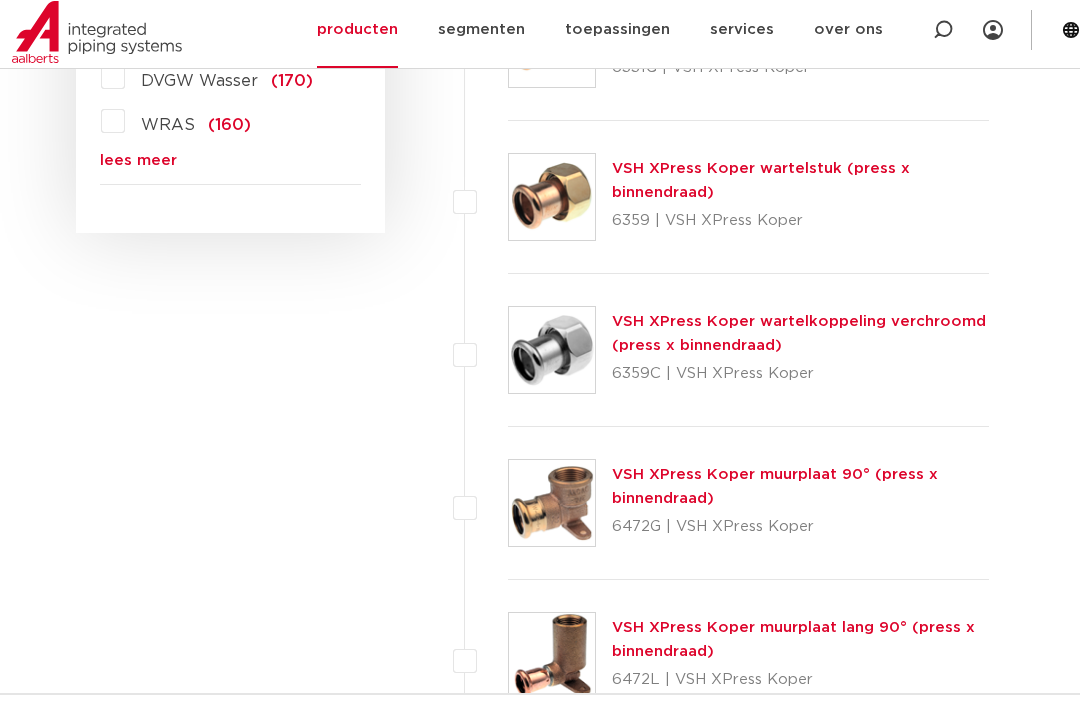 scroll, scrollTop: 3117, scrollLeft: 0, axis: vertical 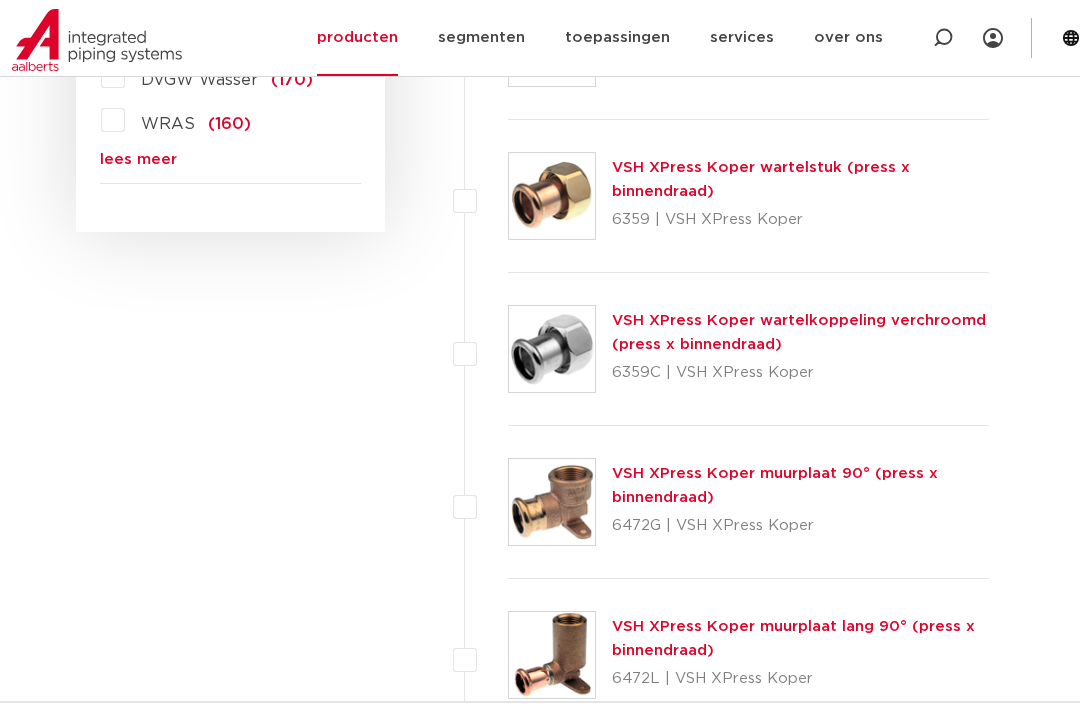 click on "wis alles
filter producten
zoek op naam of productnummer
X pres
alle categorieën
fittingen
afsluiters
buizen" at bounding box center (230, 2138) 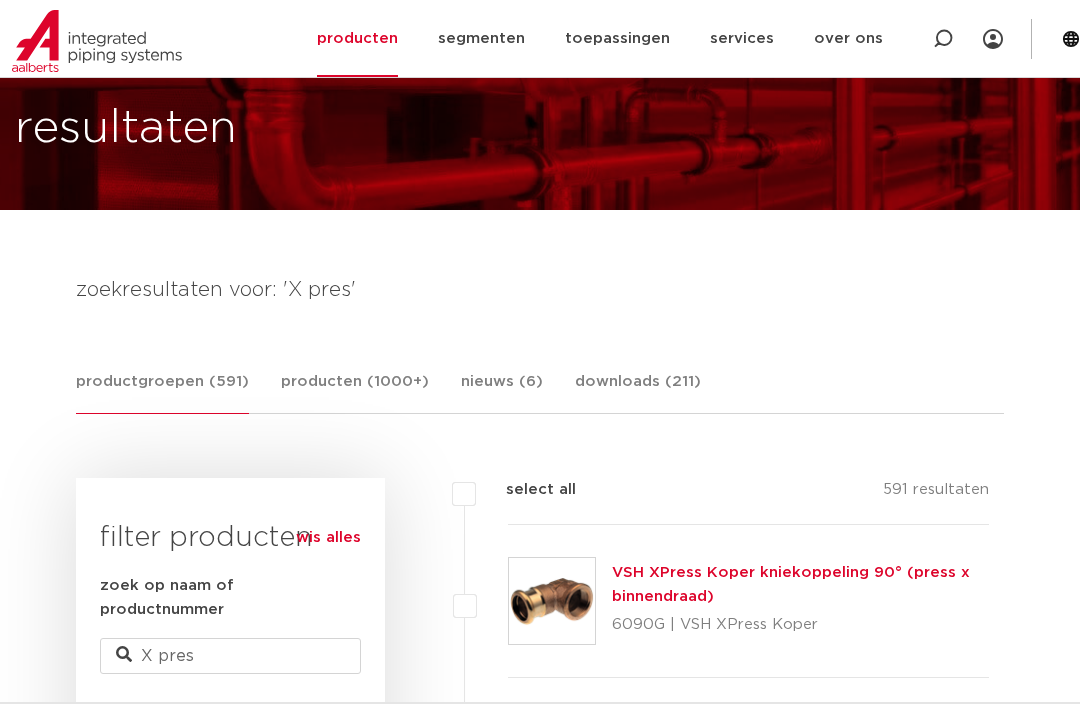 scroll, scrollTop: 0, scrollLeft: 0, axis: both 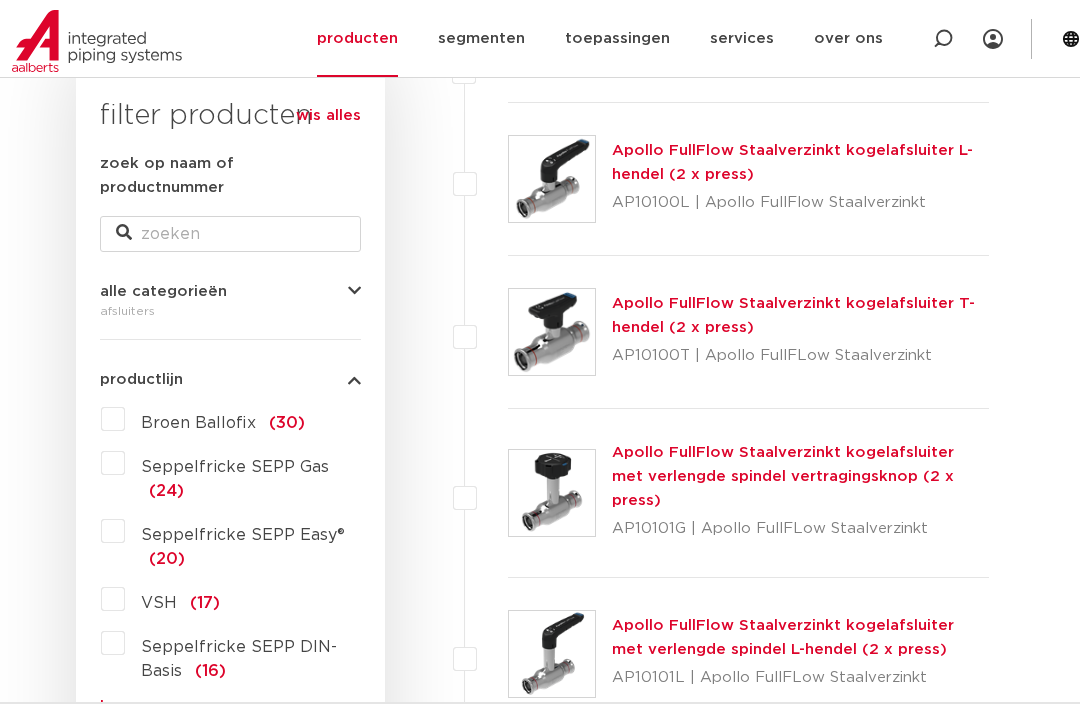 click on "Apollo FullFlow Staalverzinkt kogelafsluiter L-hendel (2 x press)" at bounding box center (792, 162) 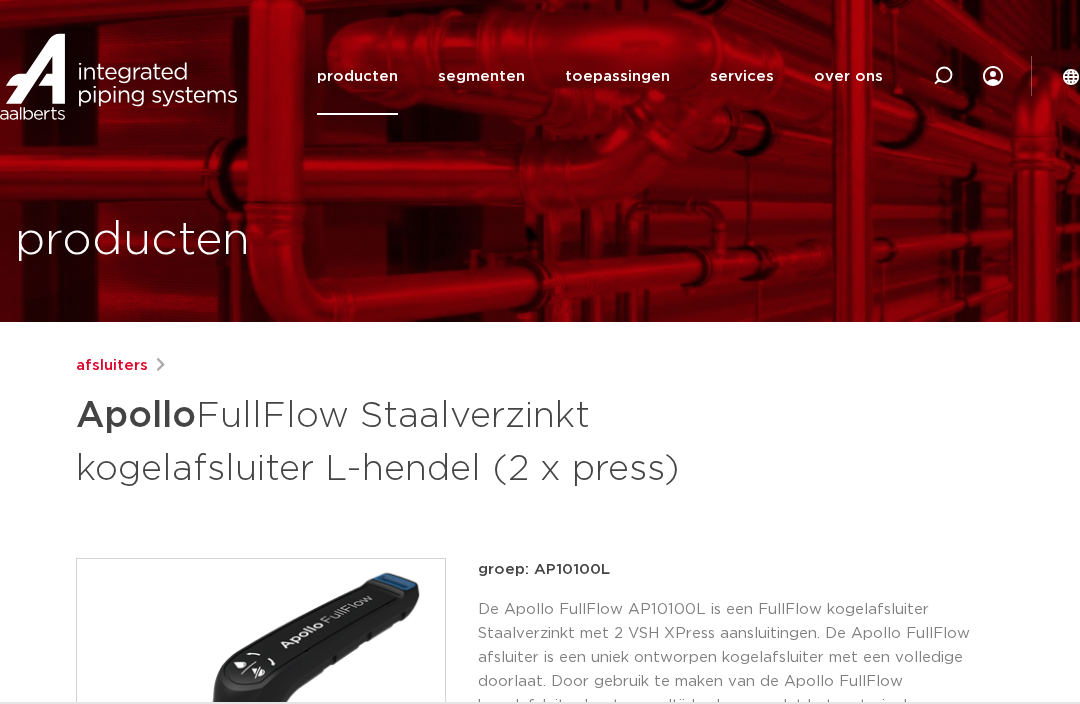 scroll, scrollTop: 0, scrollLeft: 0, axis: both 